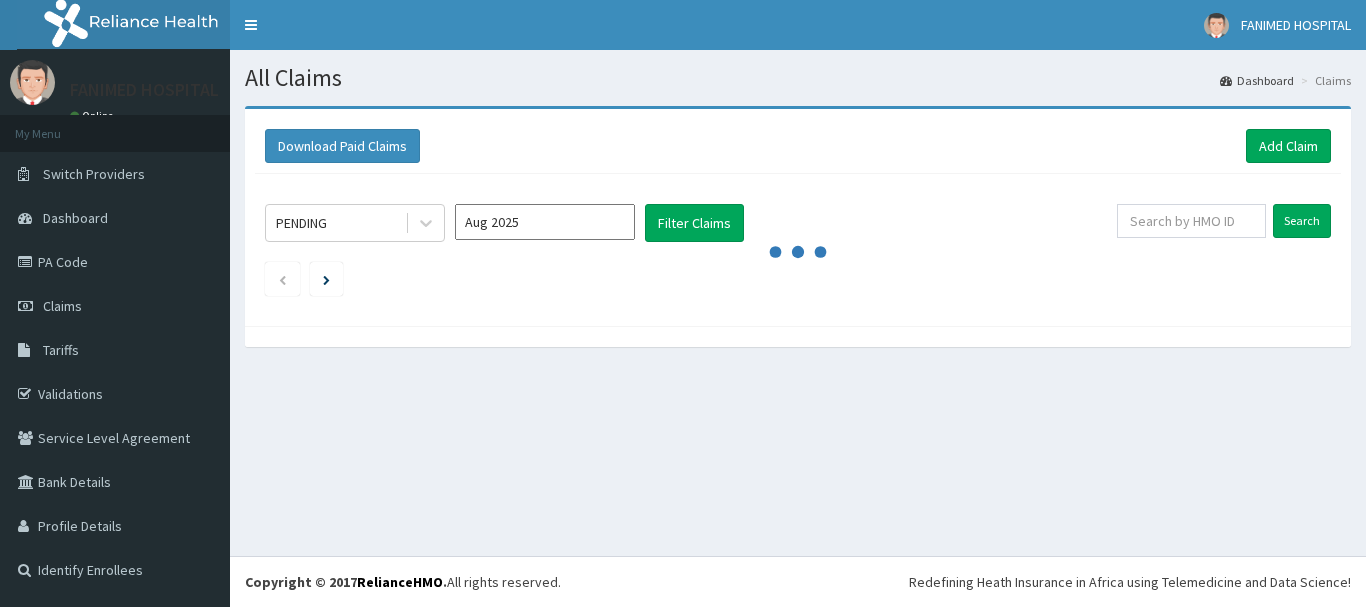 scroll, scrollTop: 0, scrollLeft: 0, axis: both 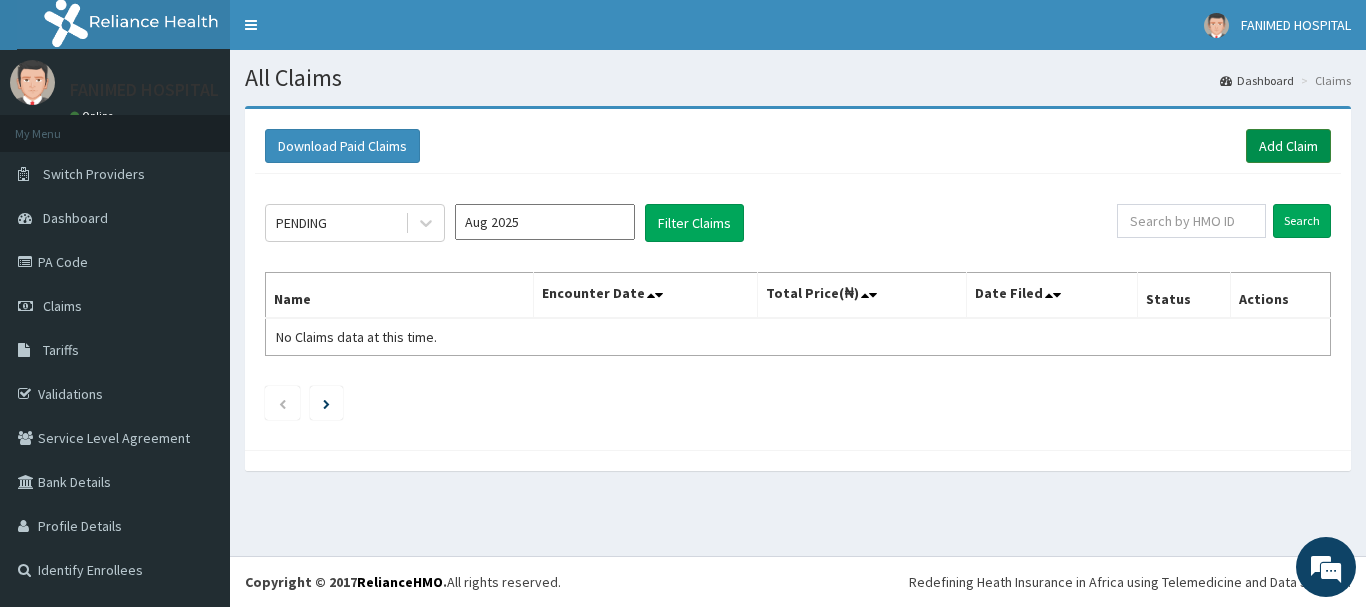click on "Add Claim" at bounding box center (1288, 146) 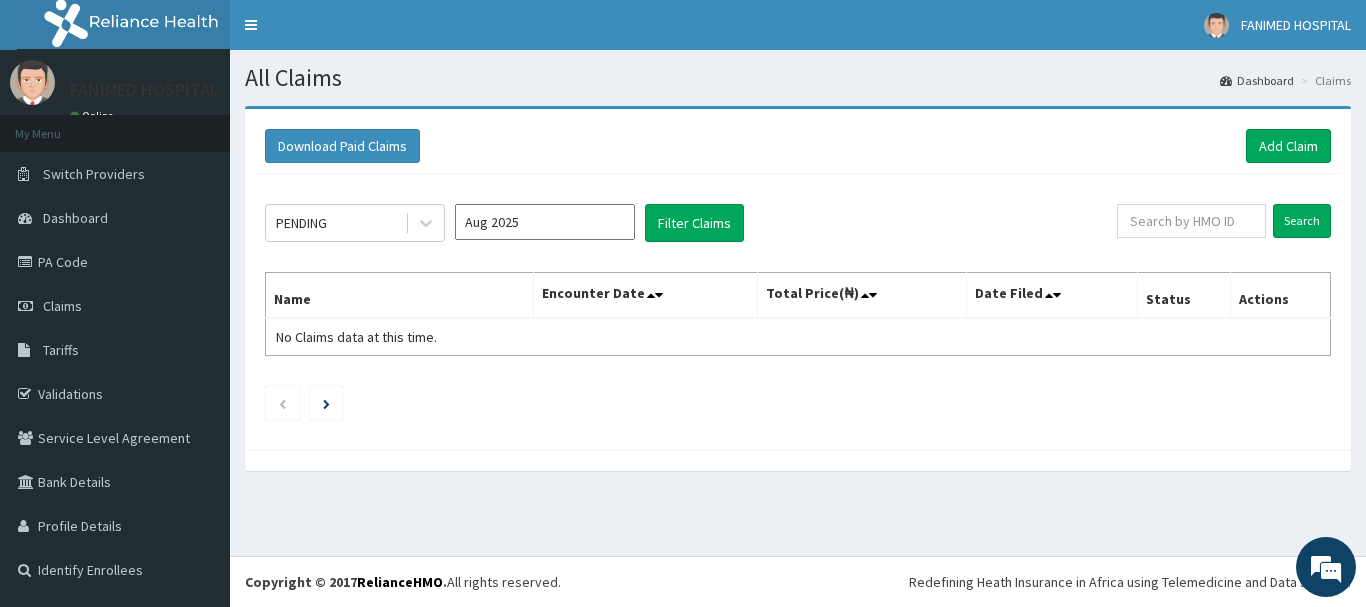 scroll, scrollTop: 0, scrollLeft: 0, axis: both 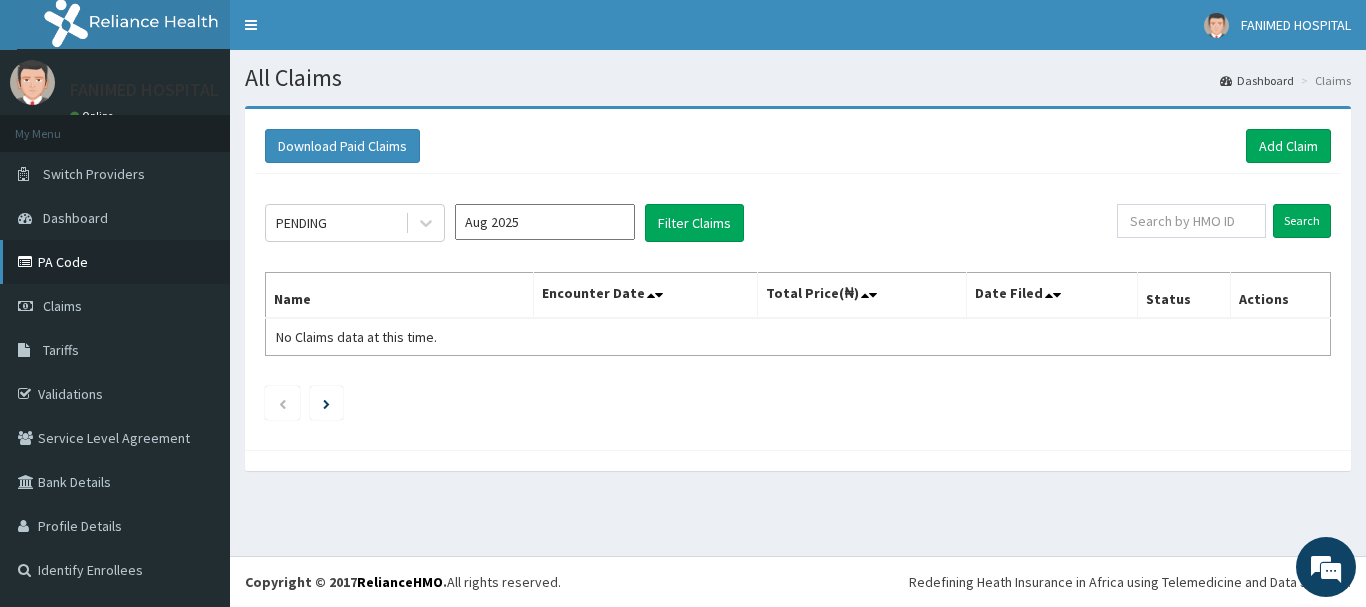 click on "PA Code" at bounding box center [115, 262] 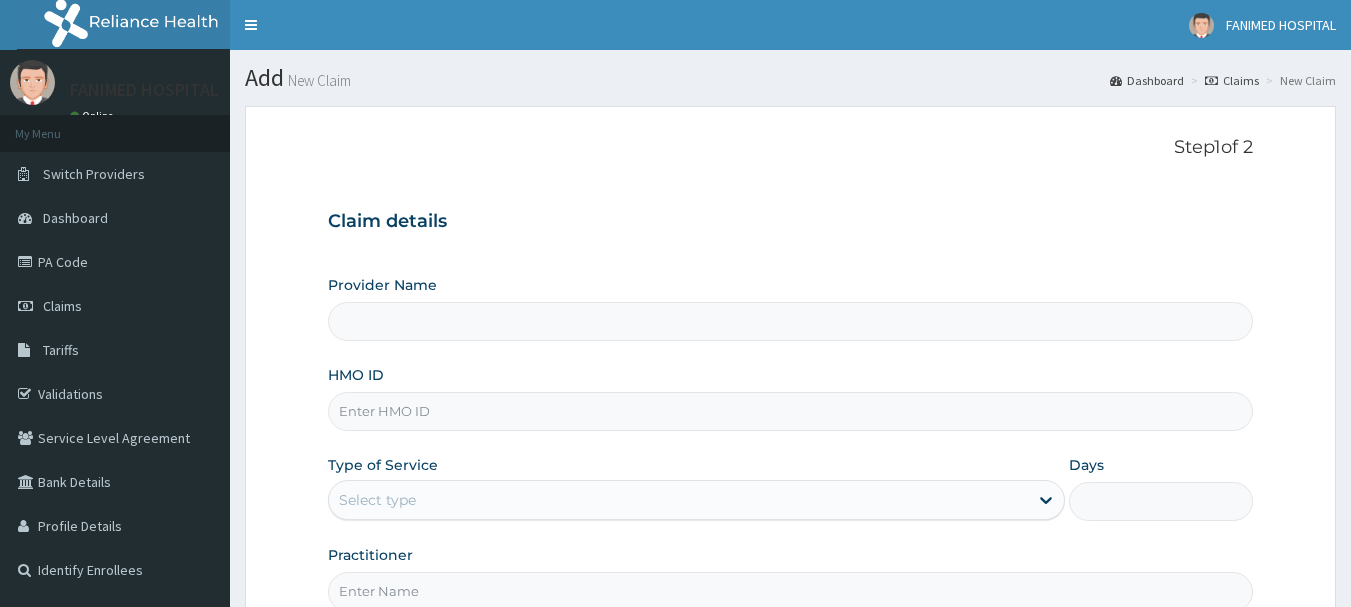 scroll, scrollTop: 0, scrollLeft: 0, axis: both 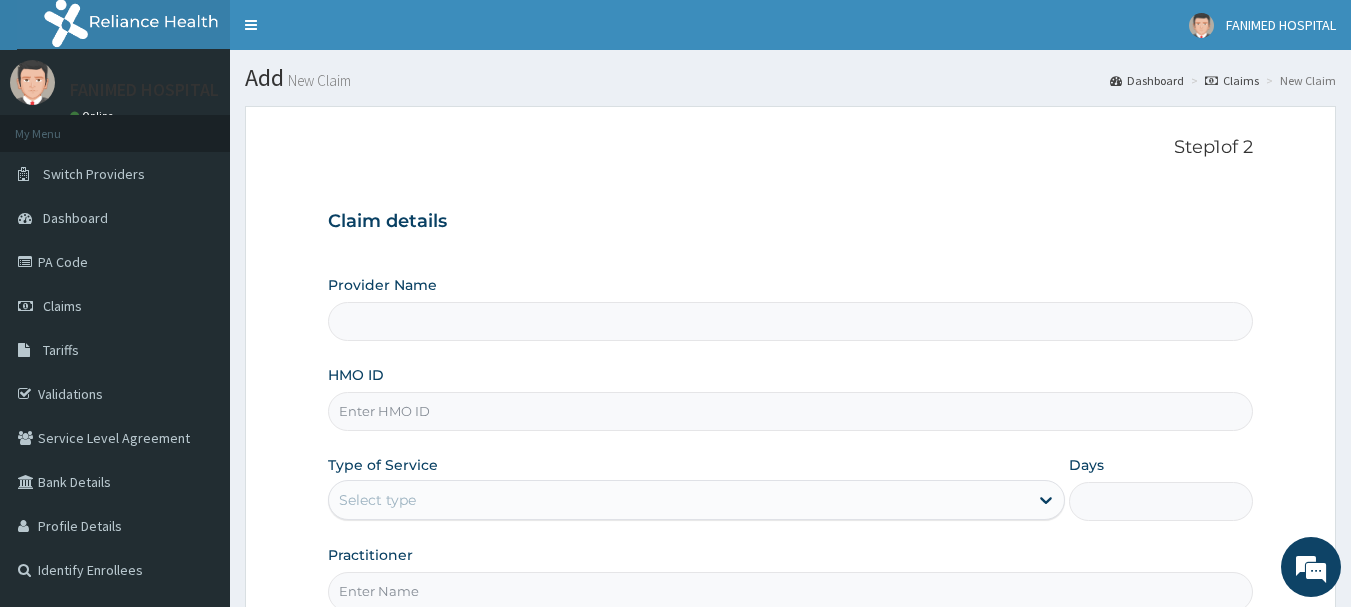 type on "Fanimed Hospital" 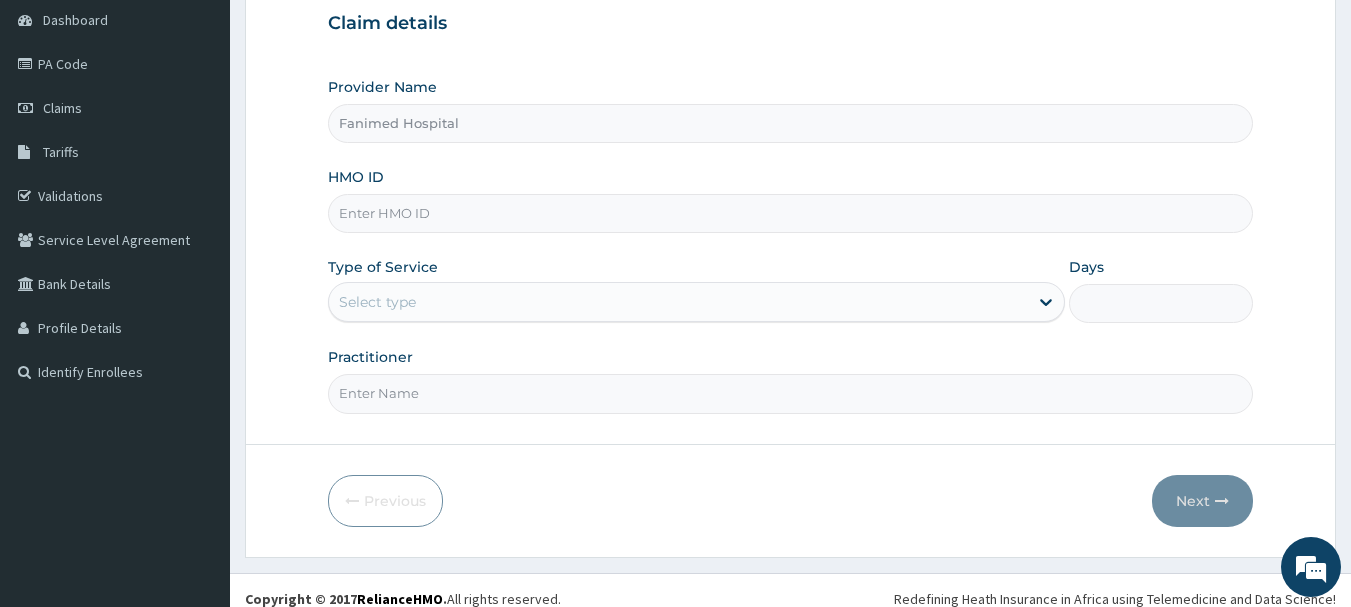 scroll, scrollTop: 215, scrollLeft: 0, axis: vertical 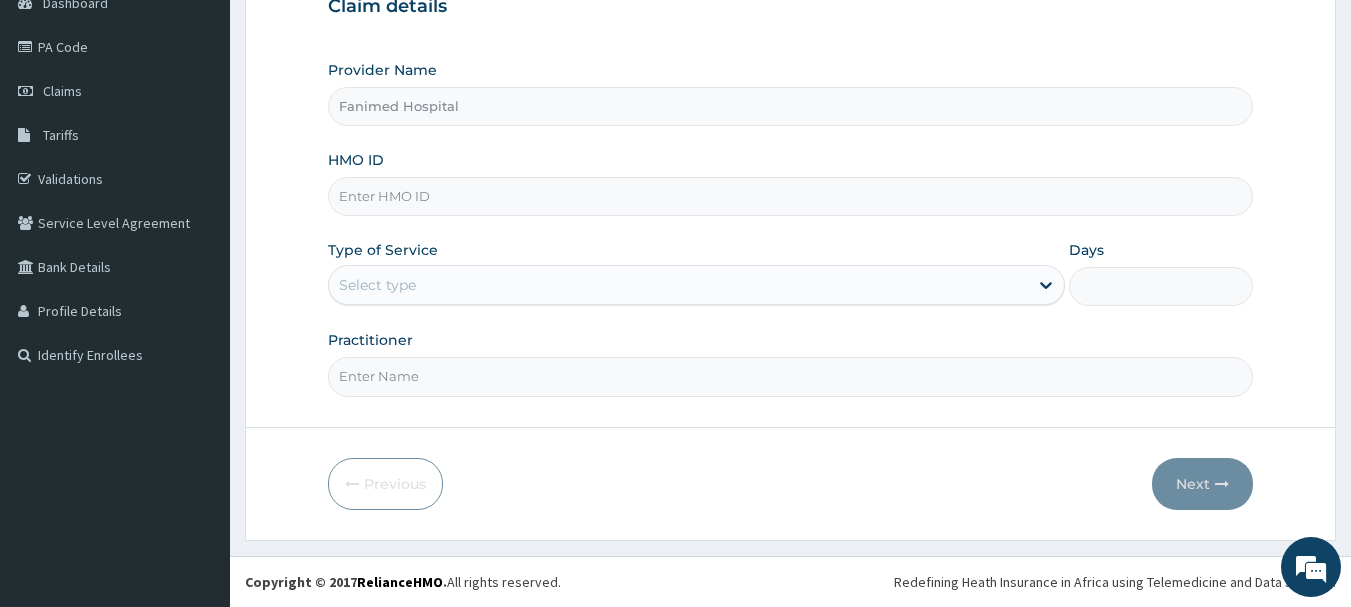 click on "HMO ID" at bounding box center [791, 196] 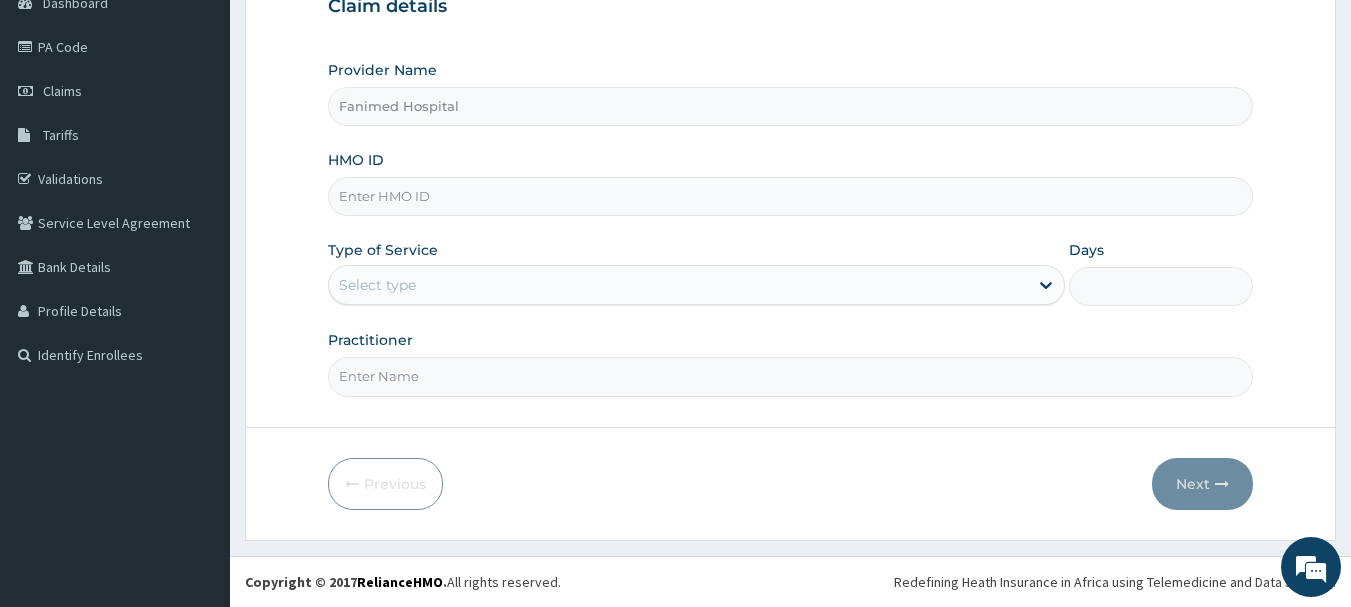 paste on "BFL/10048/A" 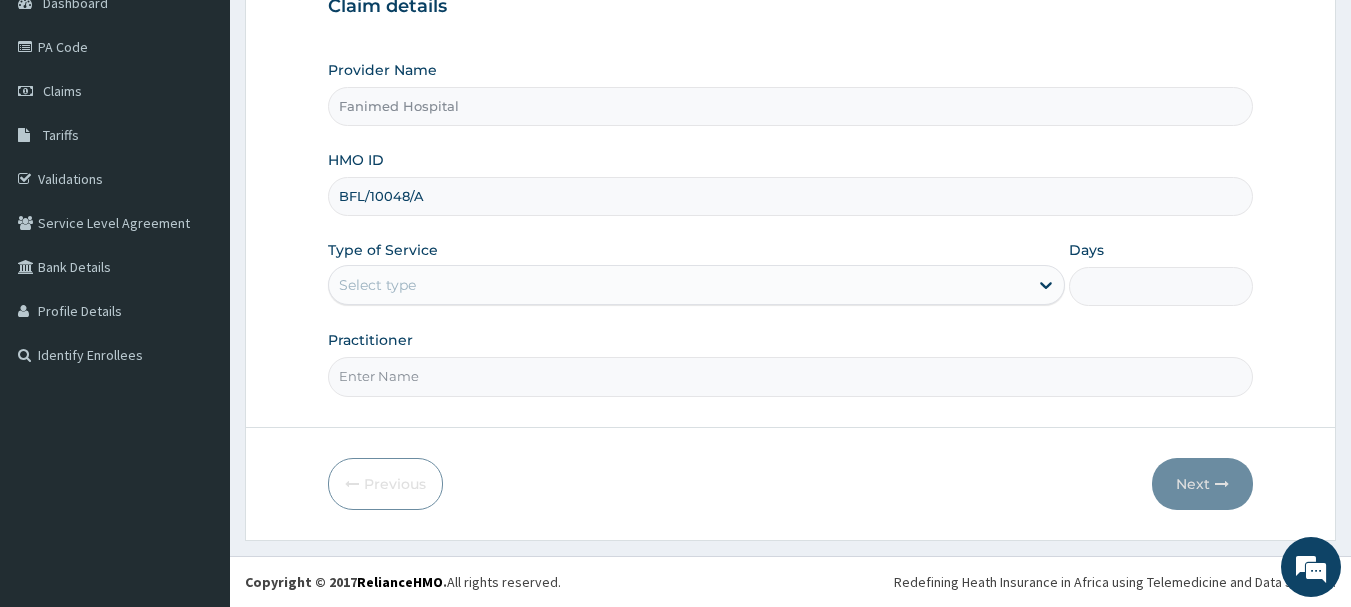 type on "BFL/10048/A" 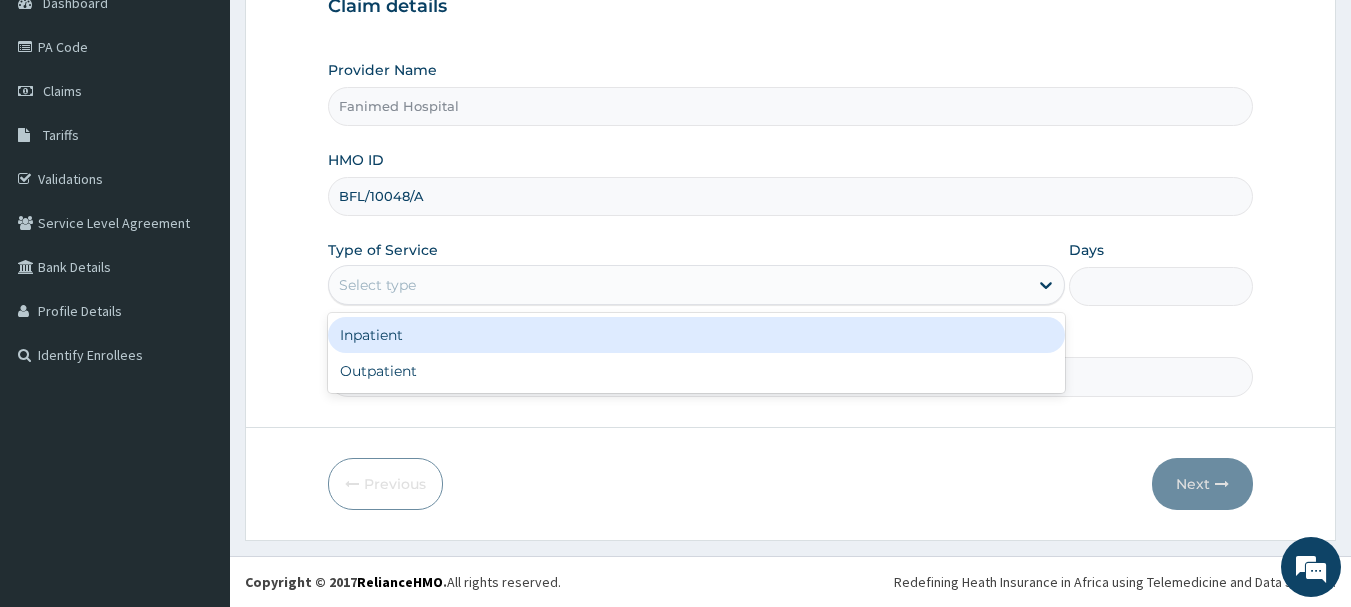 click on "Select type" at bounding box center (377, 285) 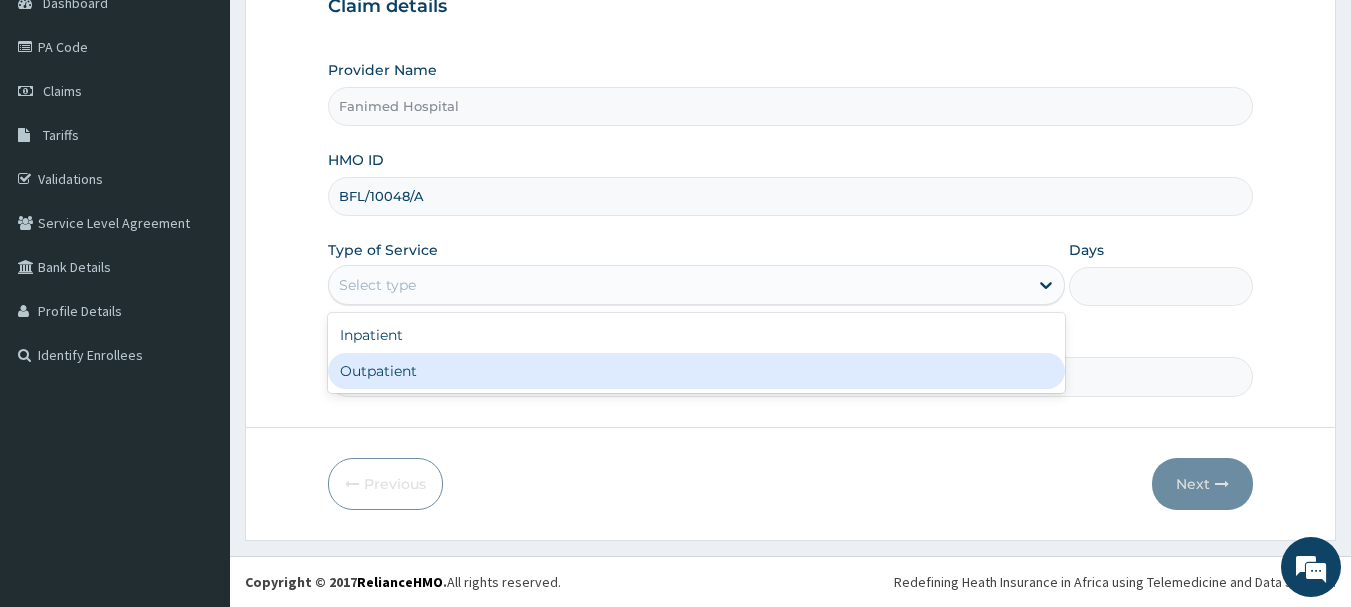 click on "Outpatient" at bounding box center [696, 371] 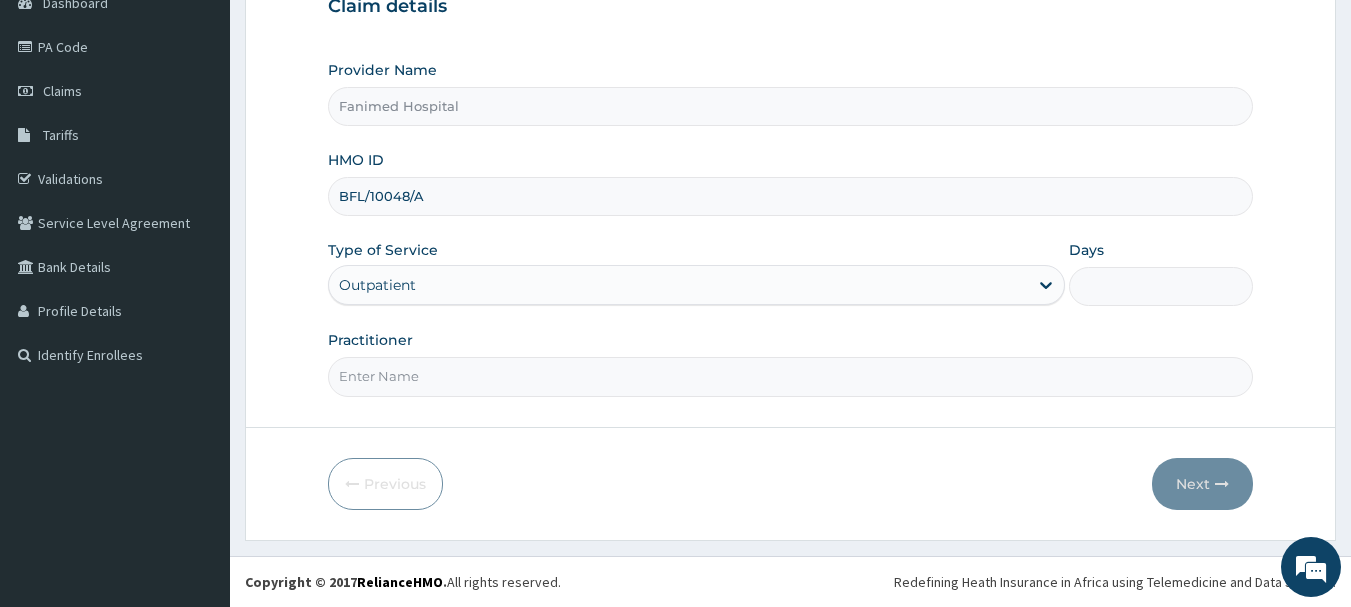 type on "1" 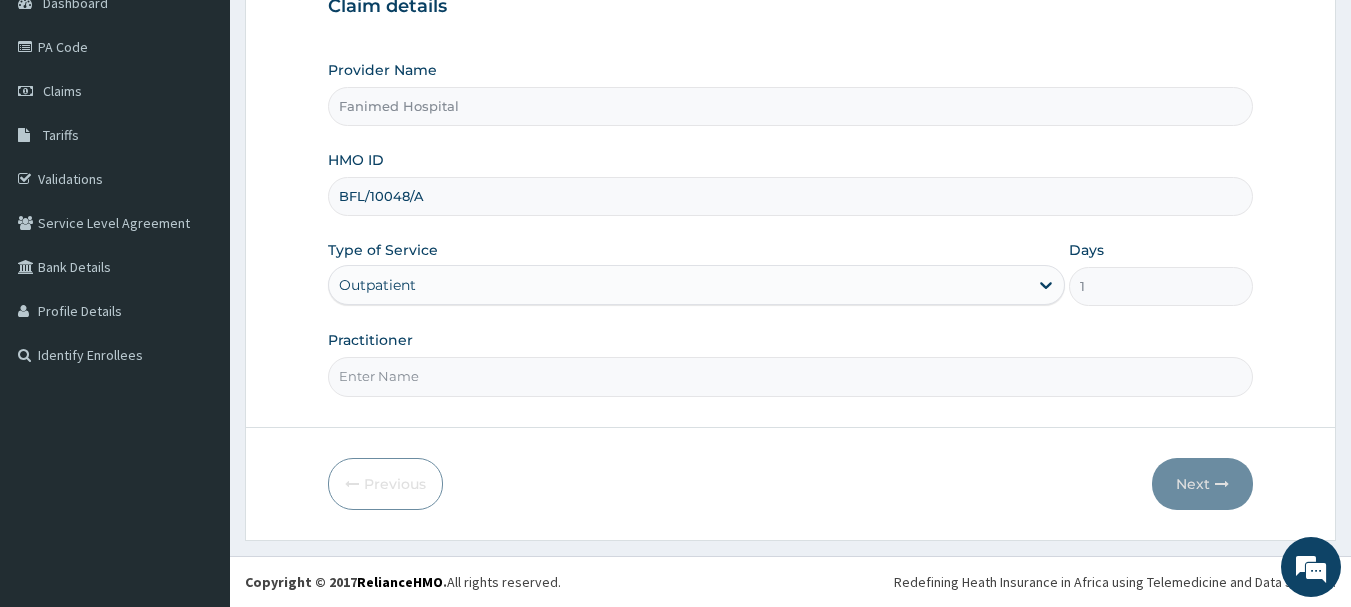 scroll, scrollTop: 0, scrollLeft: 0, axis: both 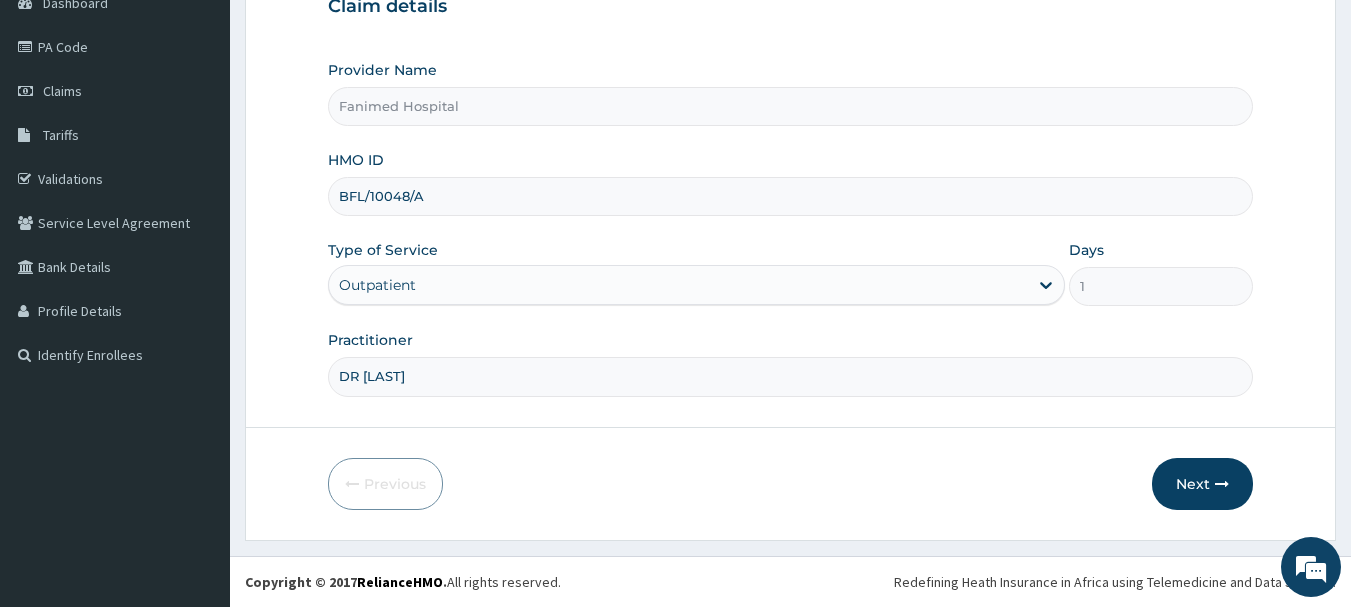 type on "DR SHOGA" 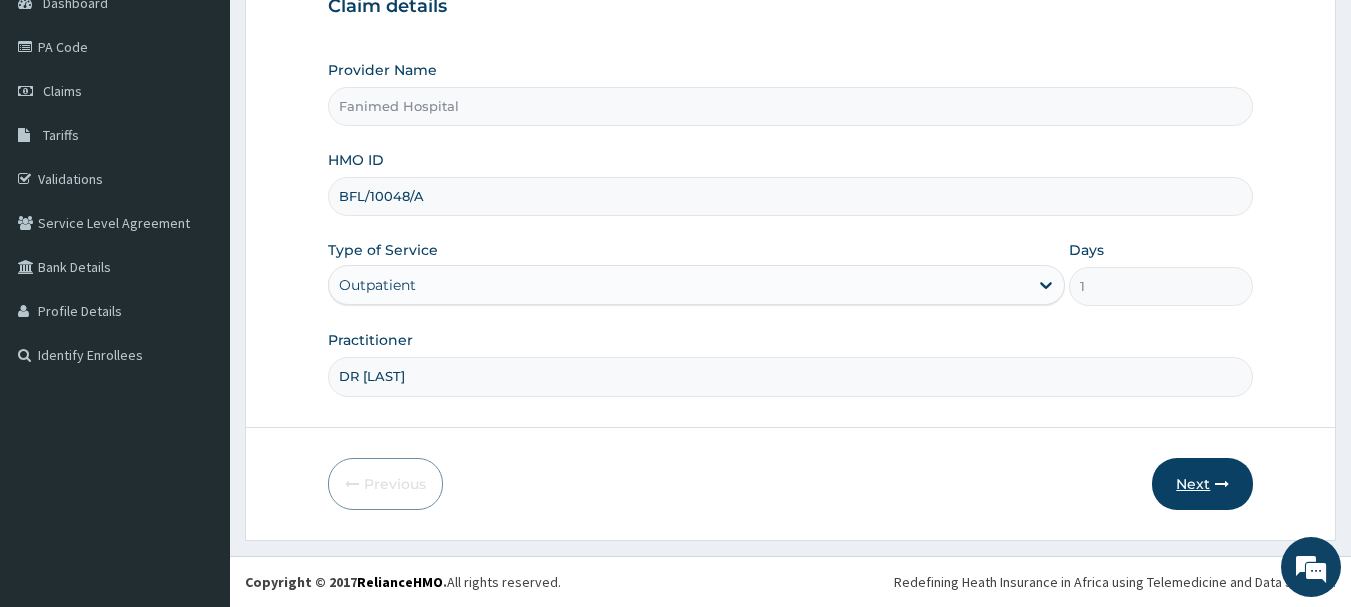 click at bounding box center [1222, 484] 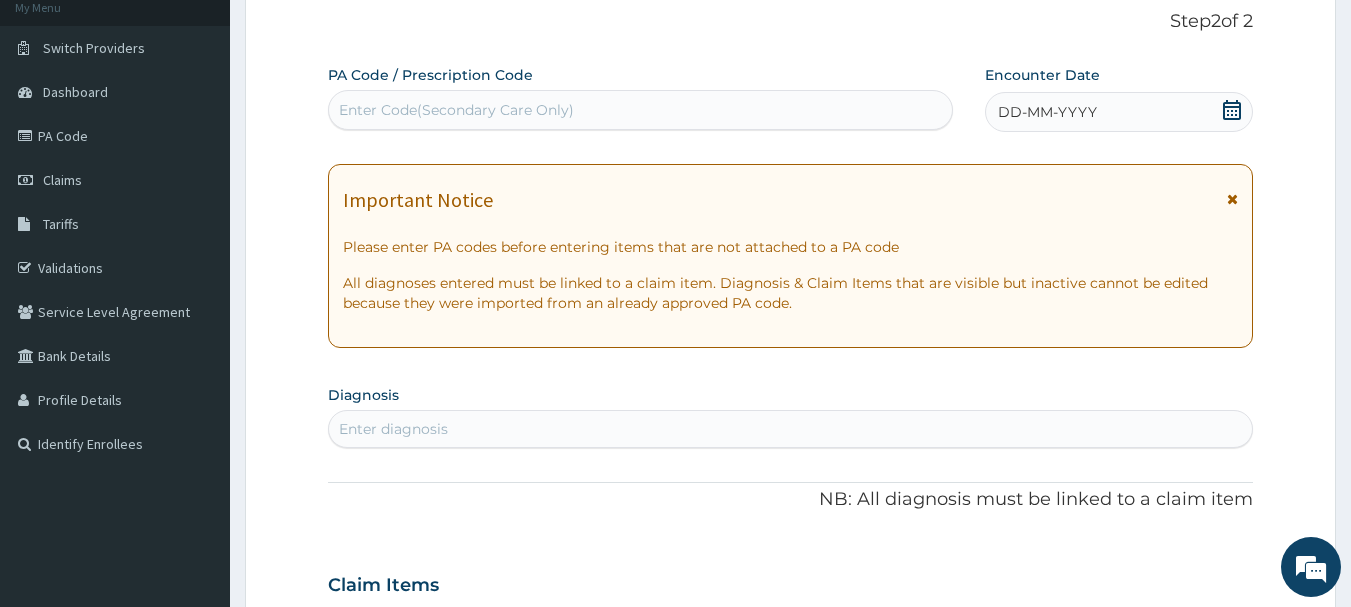 scroll, scrollTop: 15, scrollLeft: 0, axis: vertical 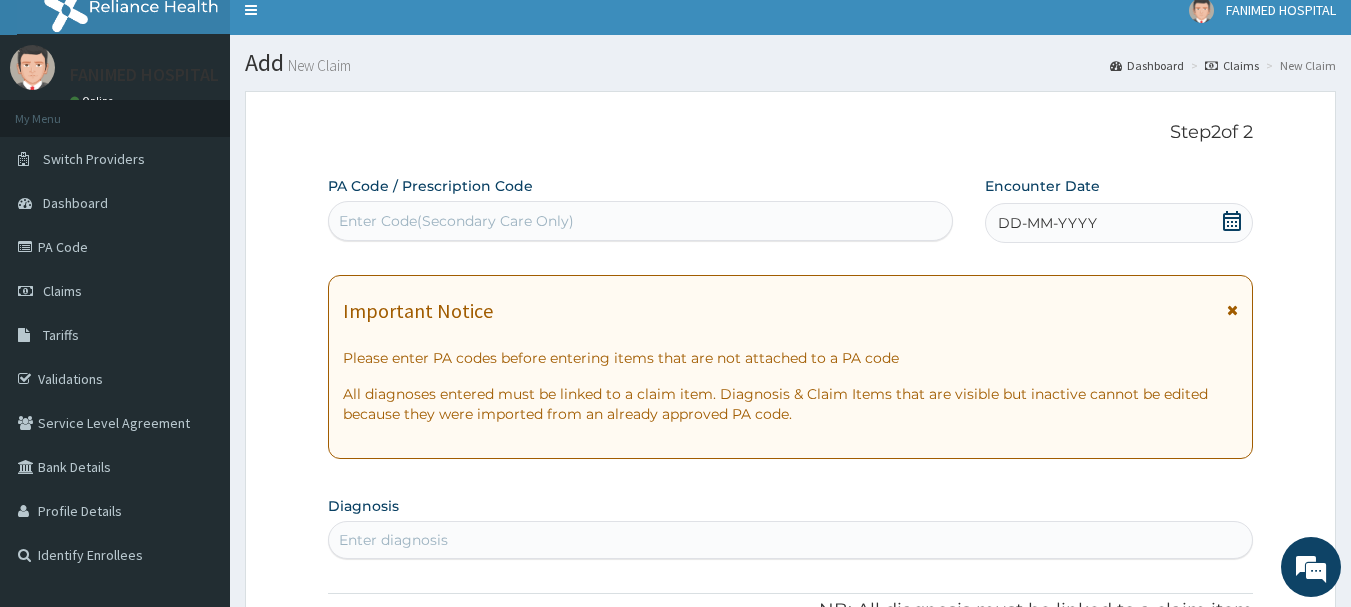 click on "Enter Code(Secondary Care Only)" at bounding box center (456, 221) 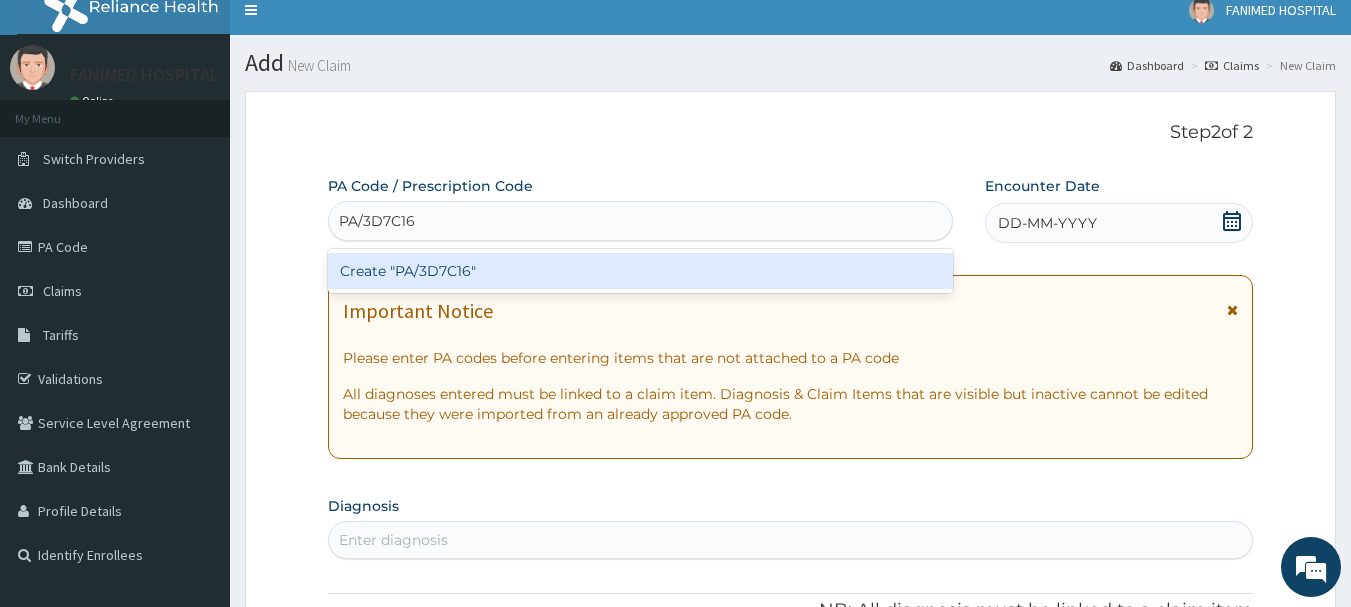 type on "PA/3D7C16" 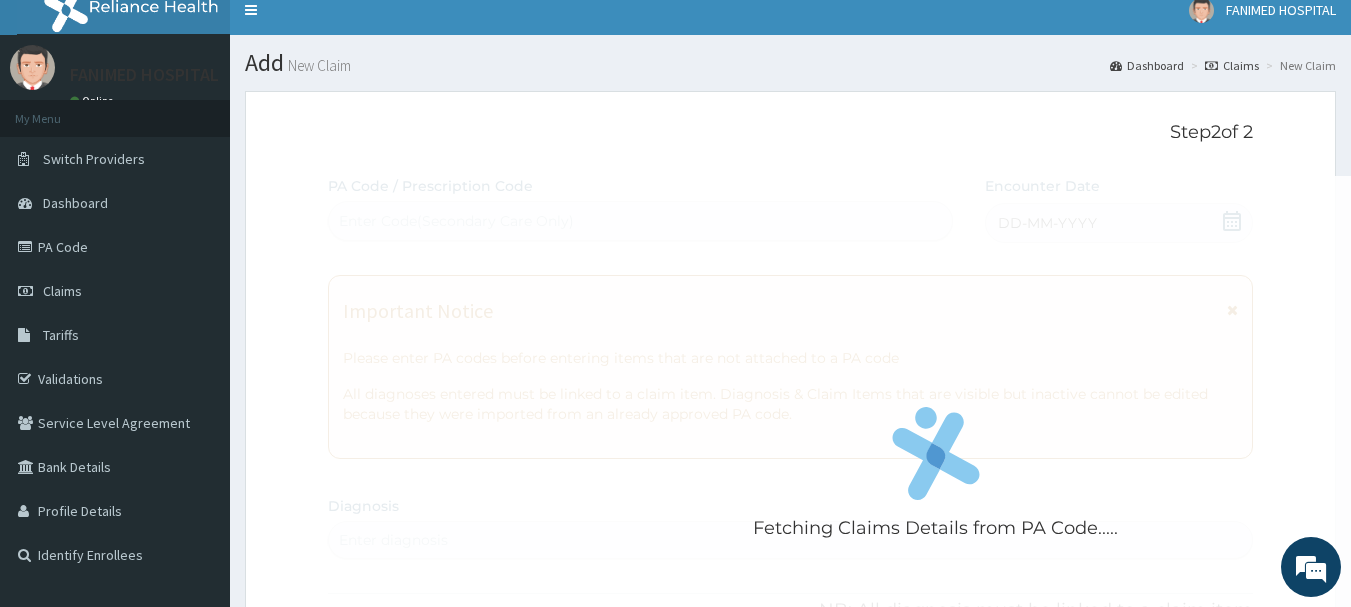 click on "Fetching Claims Details from PA Code..... PA Code / Prescription Code Enter Code(Secondary Care Only) Encounter Date DD-MM-YYYY Important Notice Please enter PA codes before entering items that are not attached to a PA code   All diagnoses entered must be linked to a claim item. Diagnosis & Claim Items that are visible but inactive cannot be edited because they were imported from an already approved PA code. Diagnosis Enter diagnosis NB: All diagnosis must be linked to a claim item Claim Items No claim item Types Select Type Item Select Item Pair Diagnosis Select Diagnosis Unit Price 0 Add Comment" at bounding box center [791, 693] 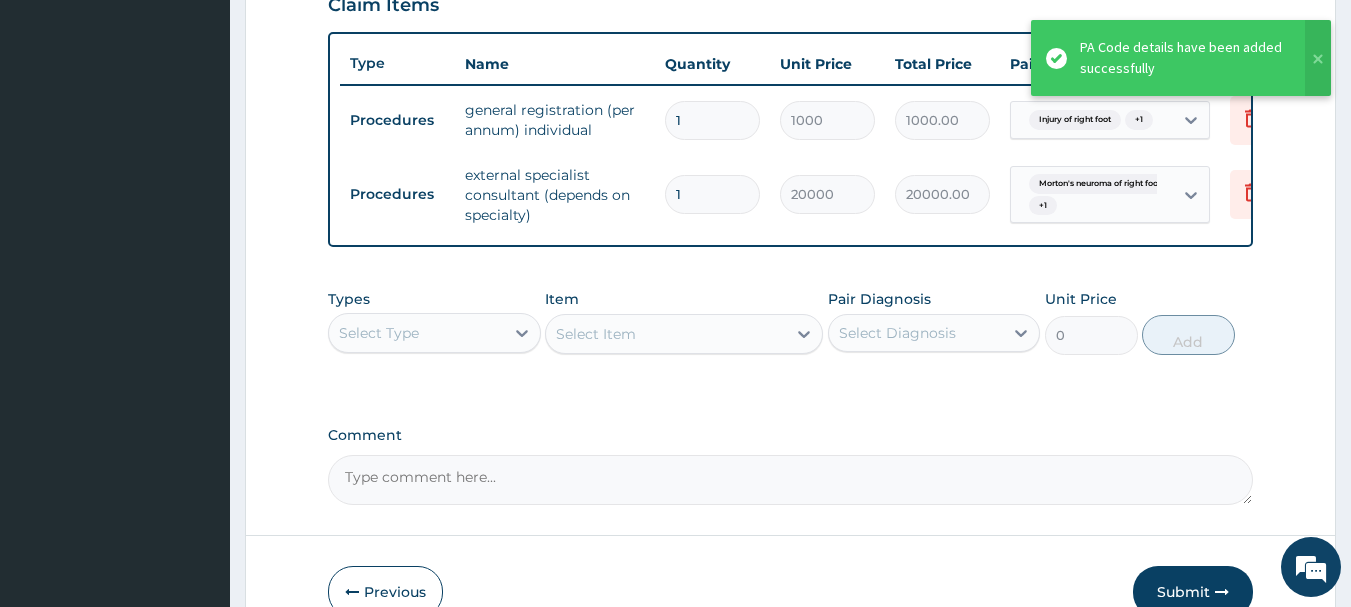 scroll, scrollTop: 843, scrollLeft: 0, axis: vertical 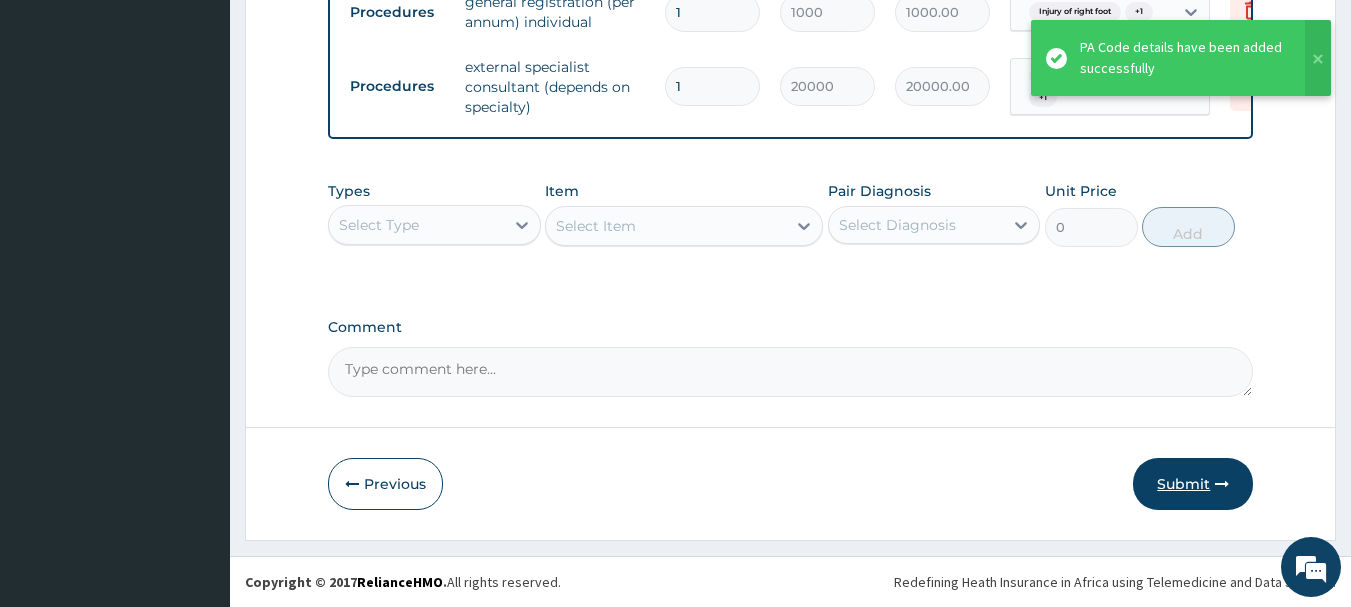 click on "Submit" at bounding box center (1193, 484) 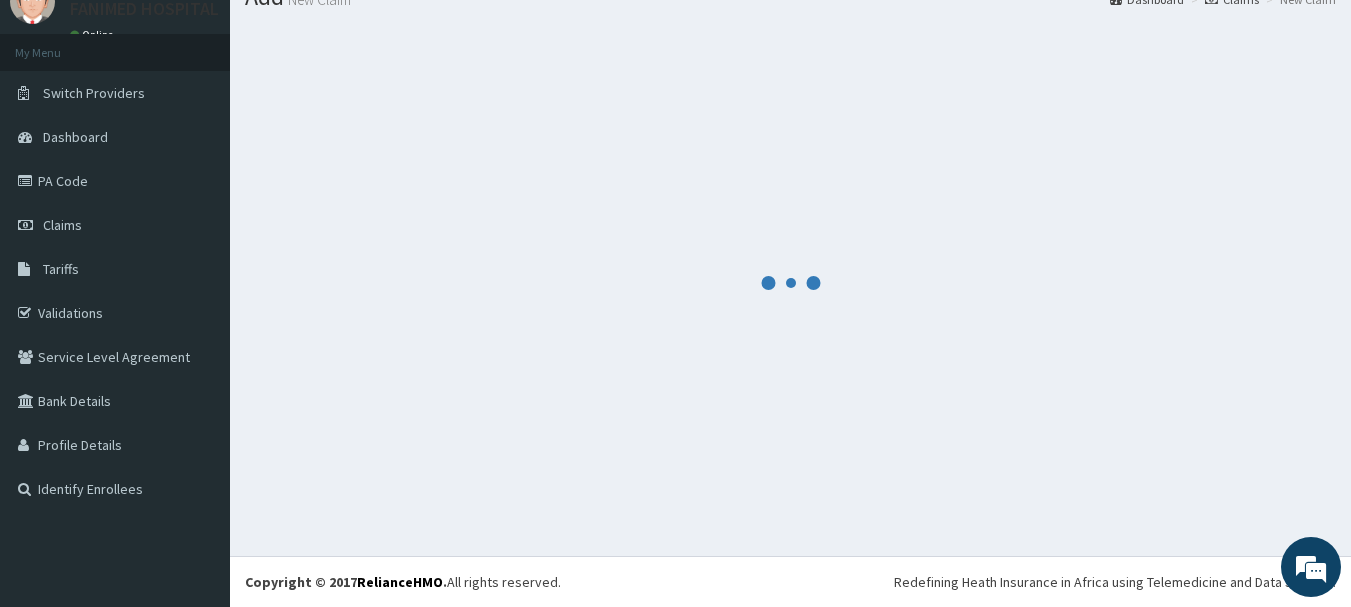 scroll, scrollTop: 843, scrollLeft: 0, axis: vertical 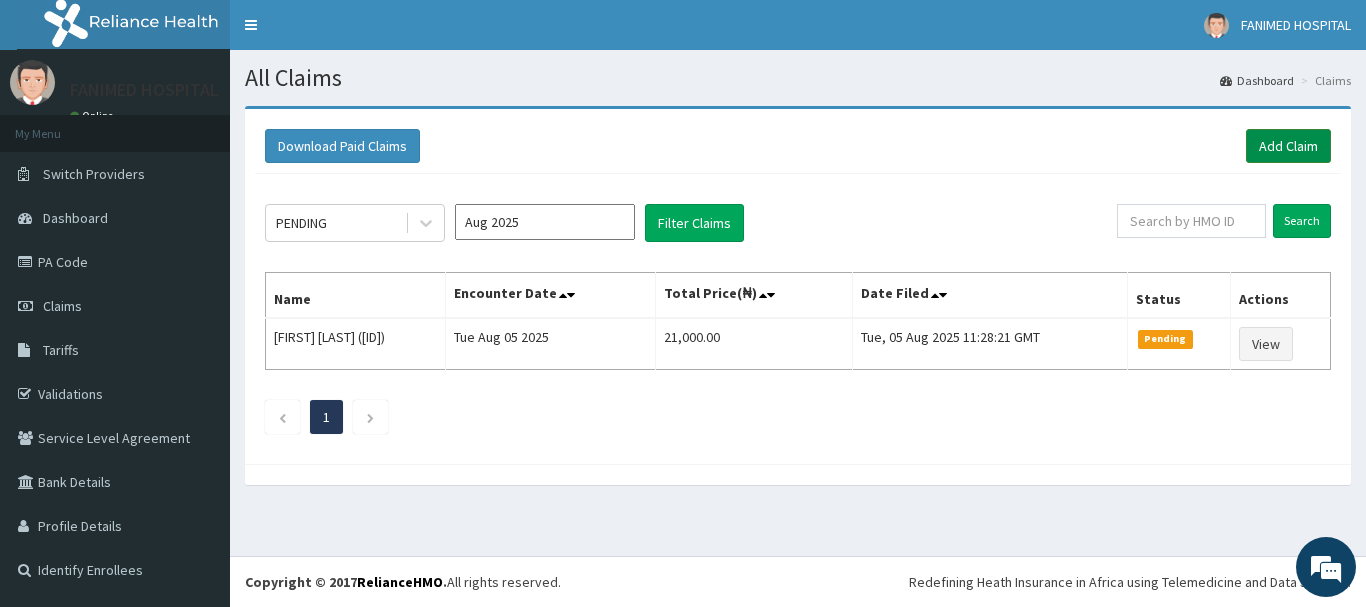 click on "Add Claim" at bounding box center [1288, 146] 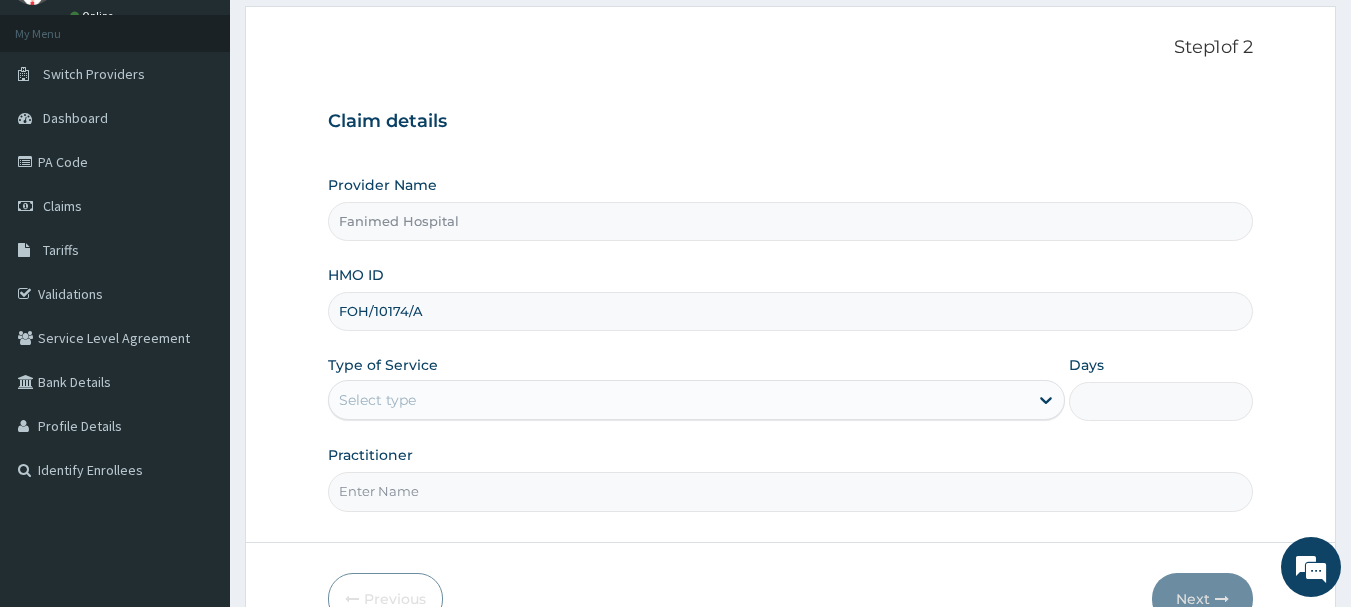 scroll, scrollTop: 100, scrollLeft: 0, axis: vertical 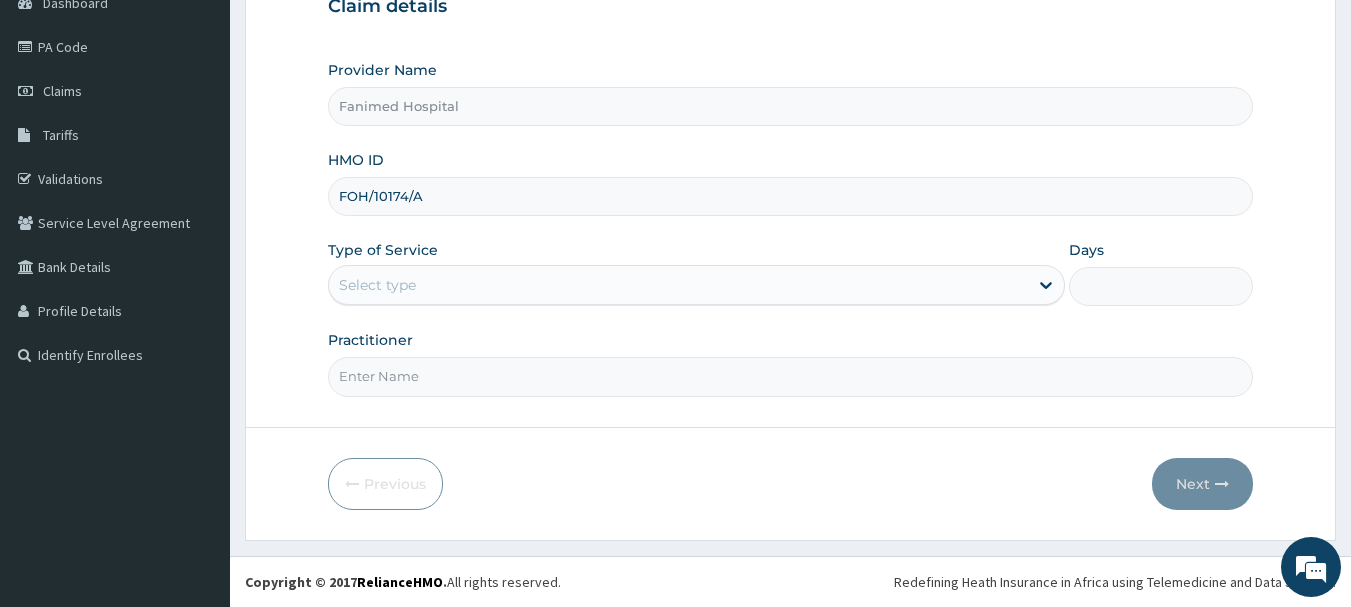 type on "FOH/10174/A" 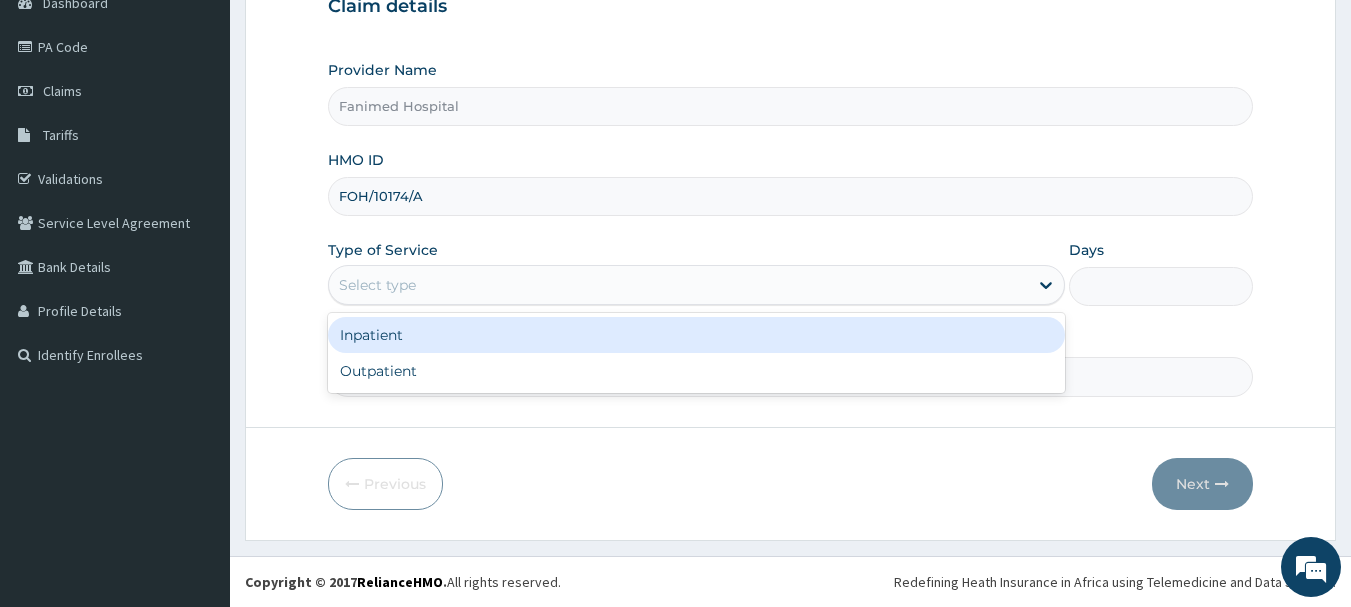 click on "Select type" at bounding box center [377, 285] 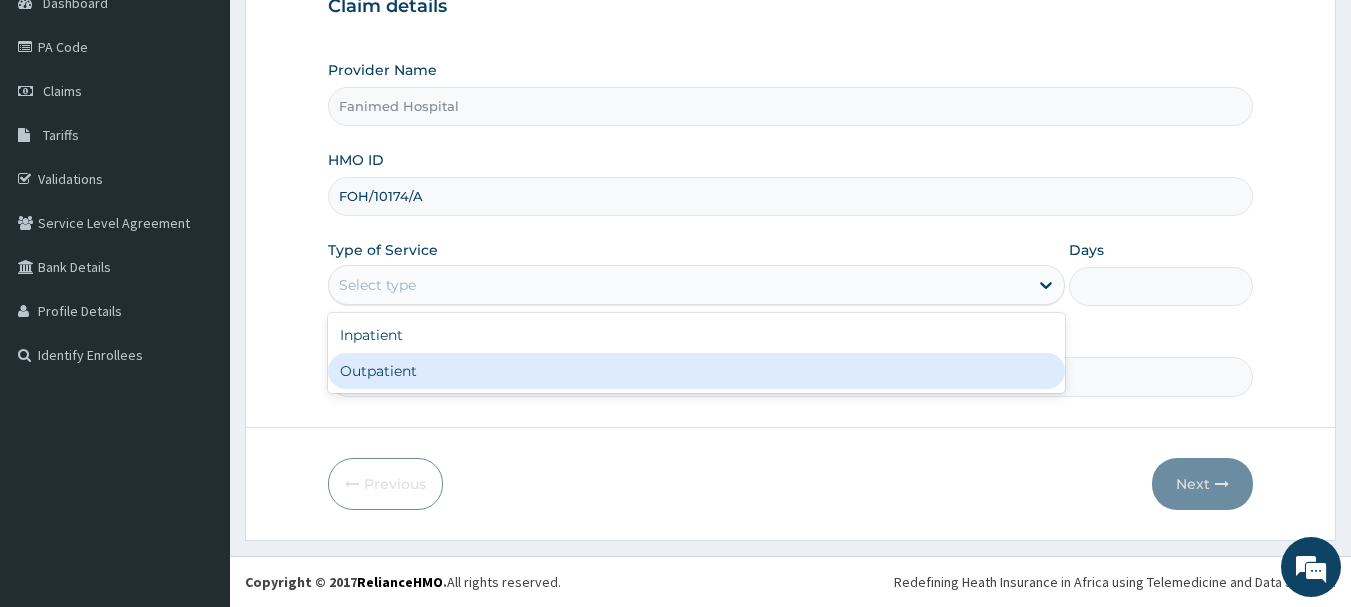 click on "Outpatient" at bounding box center (696, 371) 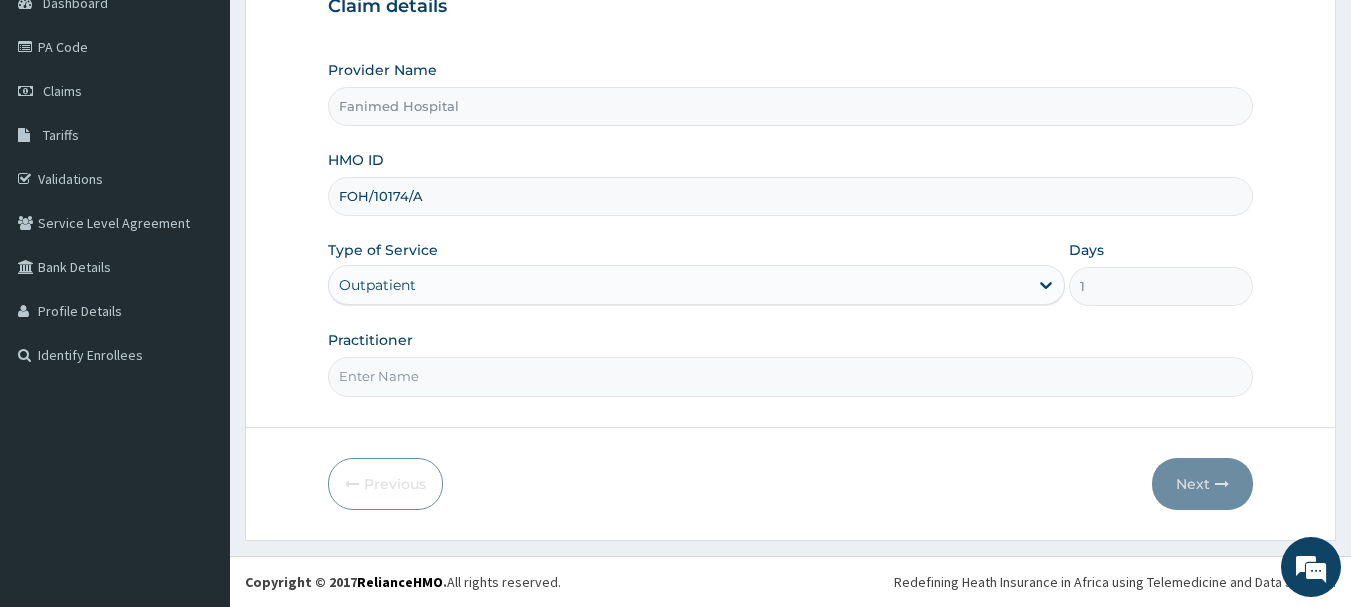 click on "Practitioner" at bounding box center [791, 376] 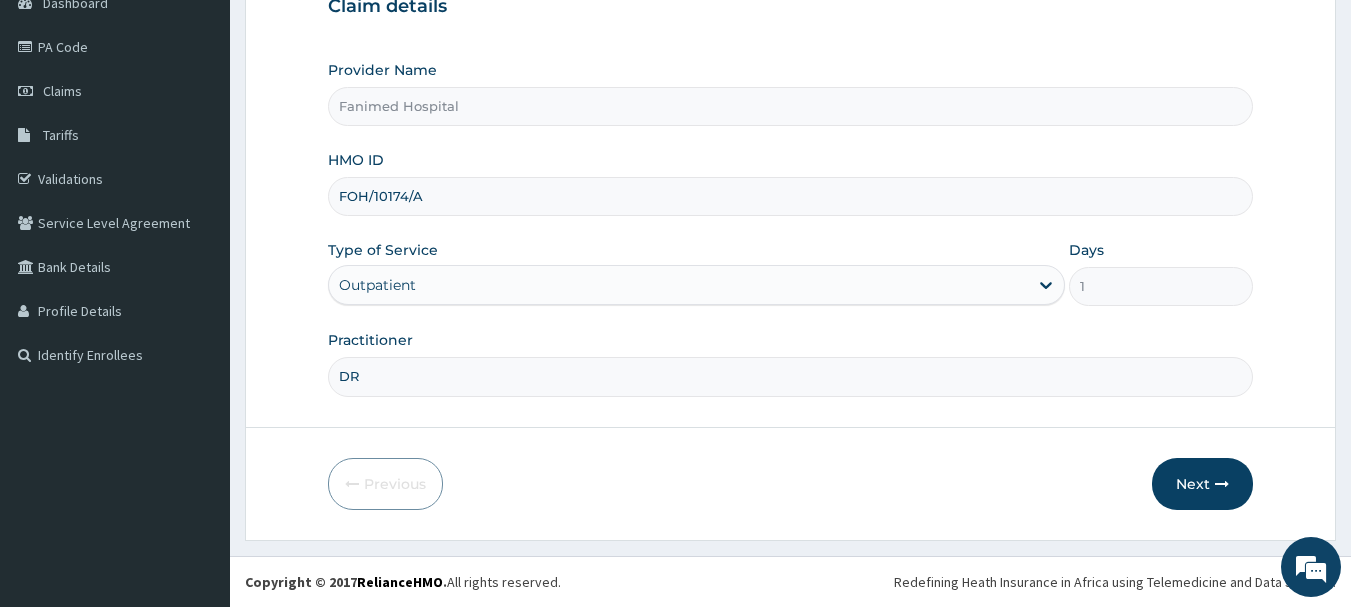 scroll, scrollTop: 0, scrollLeft: 0, axis: both 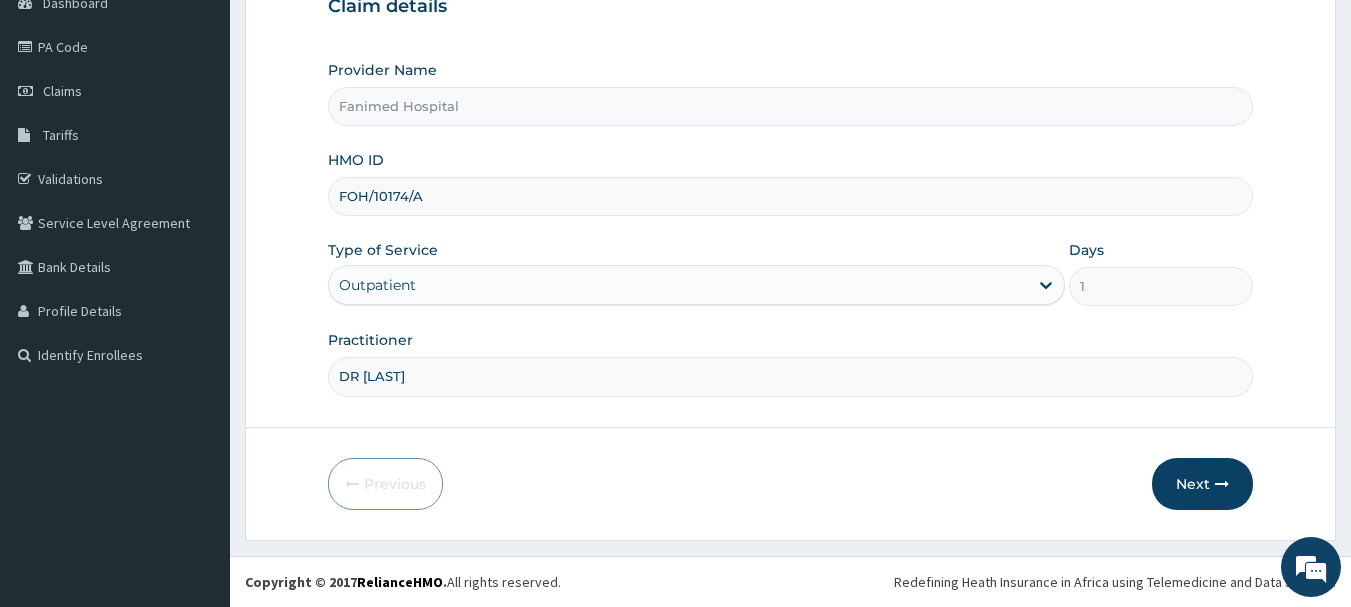 type on "DR SHOGA" 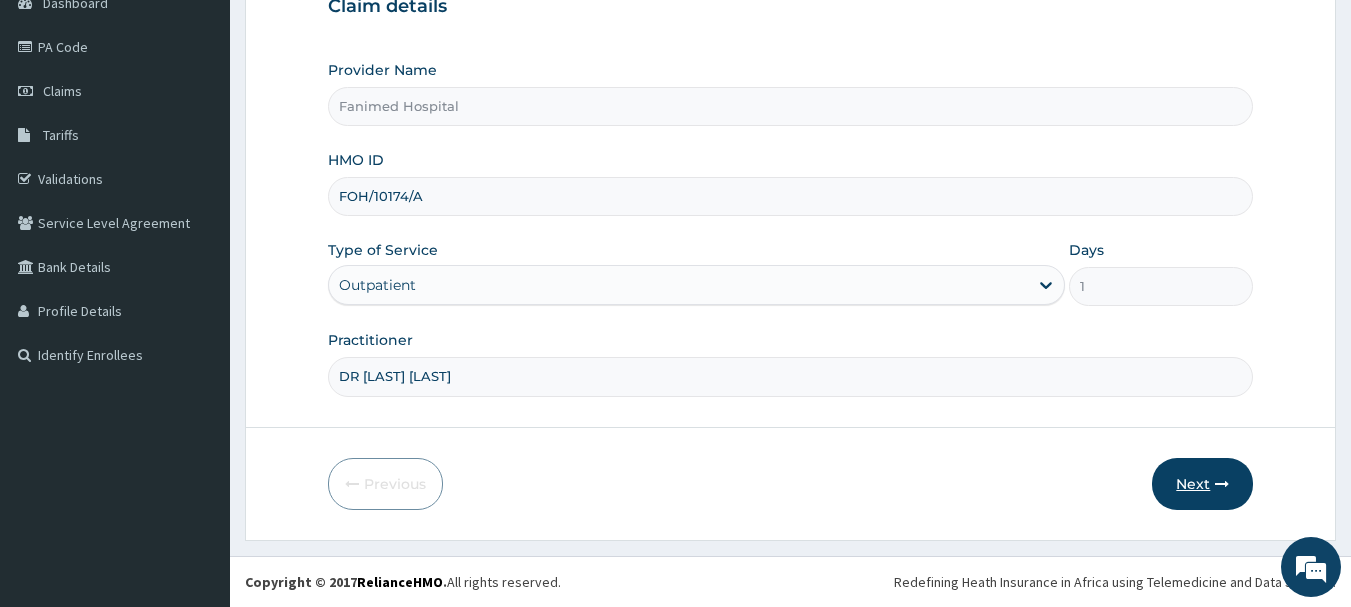 click on "Next" at bounding box center (1202, 484) 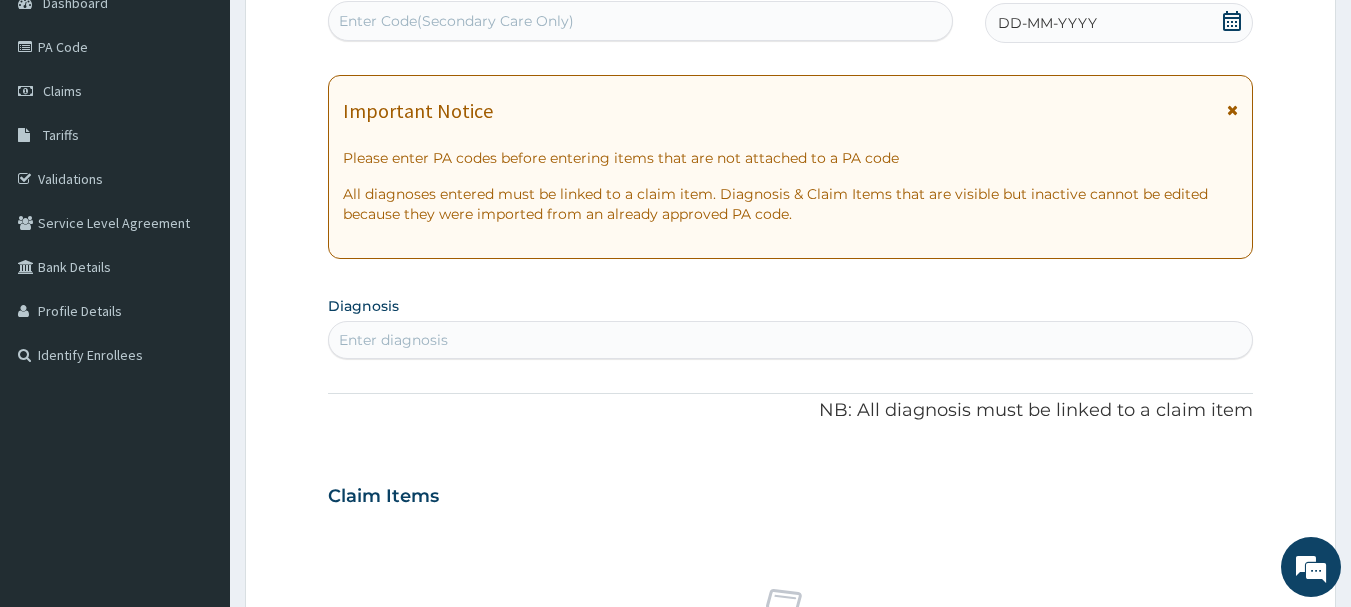 click on "Enter Code(Secondary Care Only)" at bounding box center (456, 21) 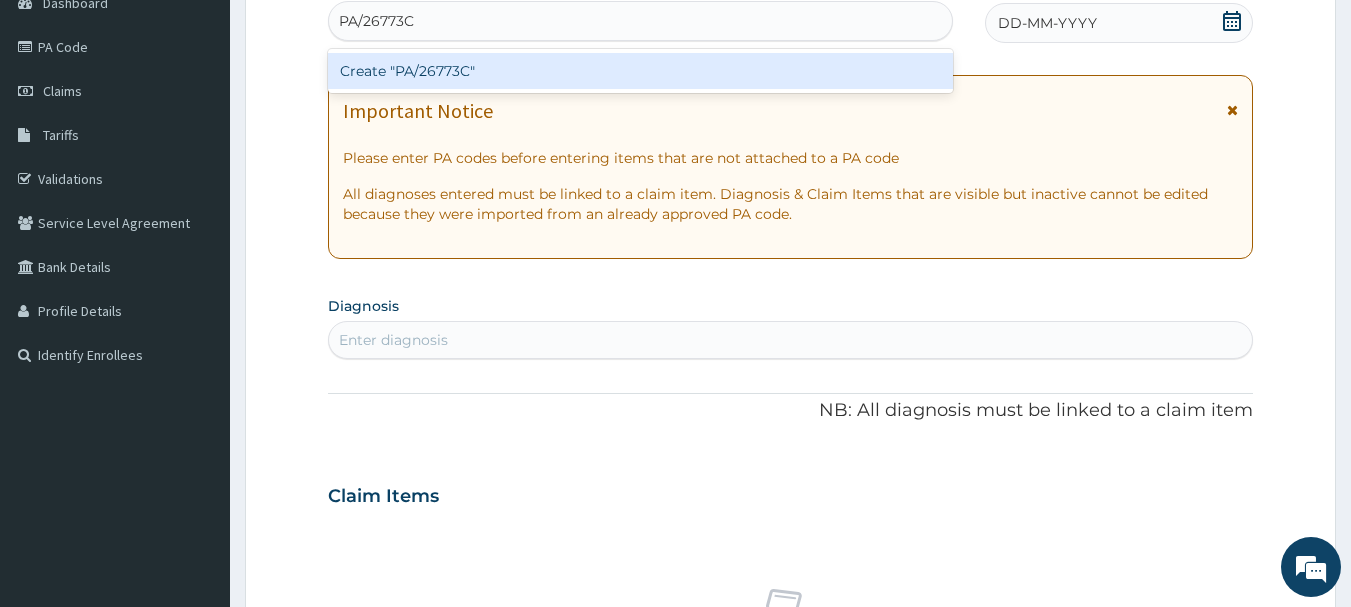 type on "PA/26773C" 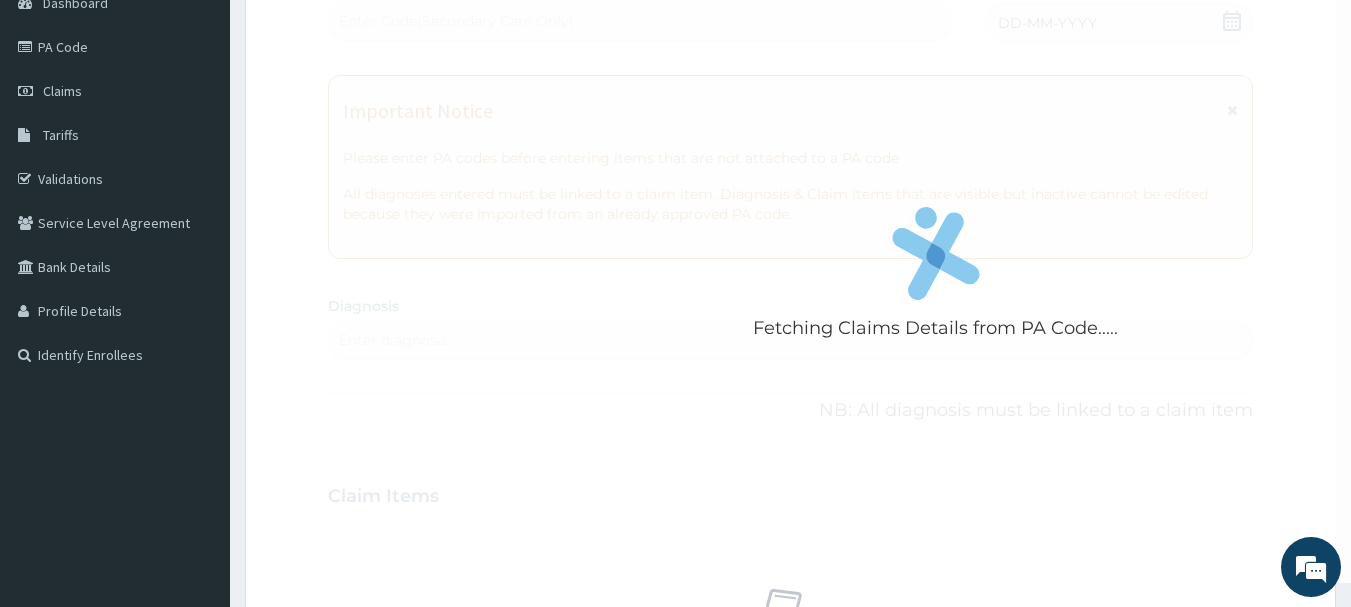 click on "Fetching Claims Details from PA Code..... PA Code / Prescription Code Enter Code(Secondary Care Only) Encounter Date DD-MM-YYYY Important Notice Please enter PA codes before entering items that are not attached to a PA code   All diagnoses entered must be linked to a claim item. Diagnosis & Claim Items that are visible but inactive cannot be edited because they were imported from an already approved PA code. Diagnosis Enter diagnosis NB: All diagnosis must be linked to a claim item Claim Items No claim item Types Select Type Item Select Item Pair Diagnosis Select Diagnosis Unit Price 0 Add Comment" at bounding box center [791, 493] 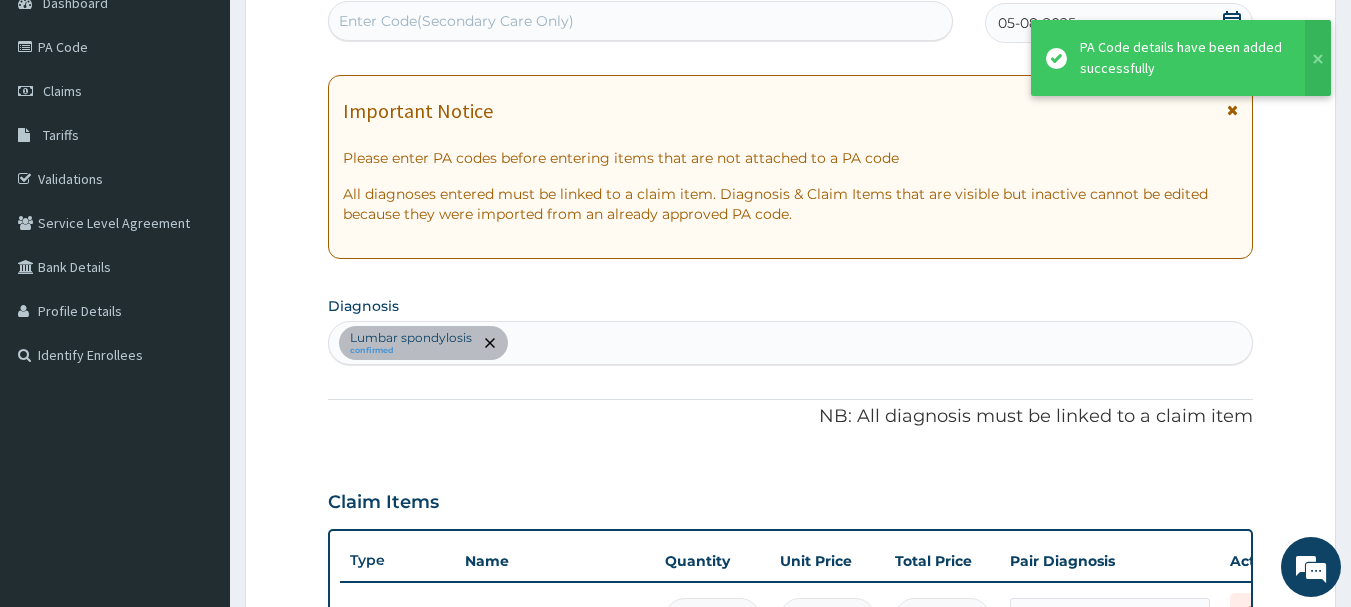 scroll, scrollTop: 741, scrollLeft: 0, axis: vertical 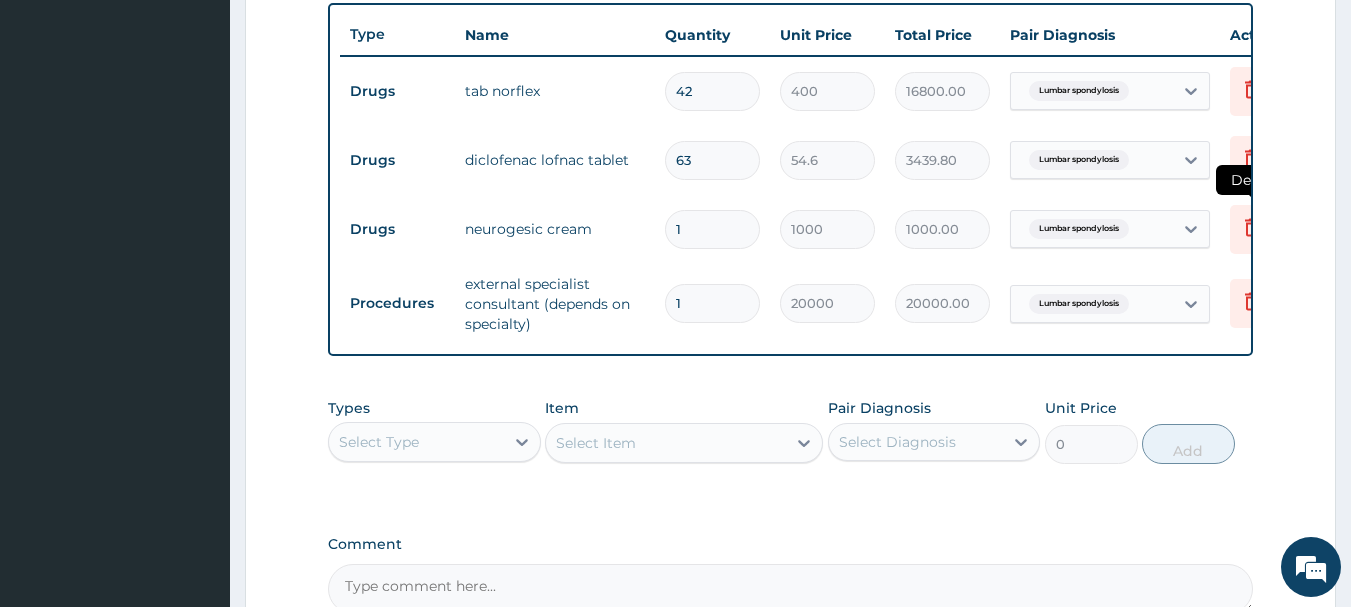 click 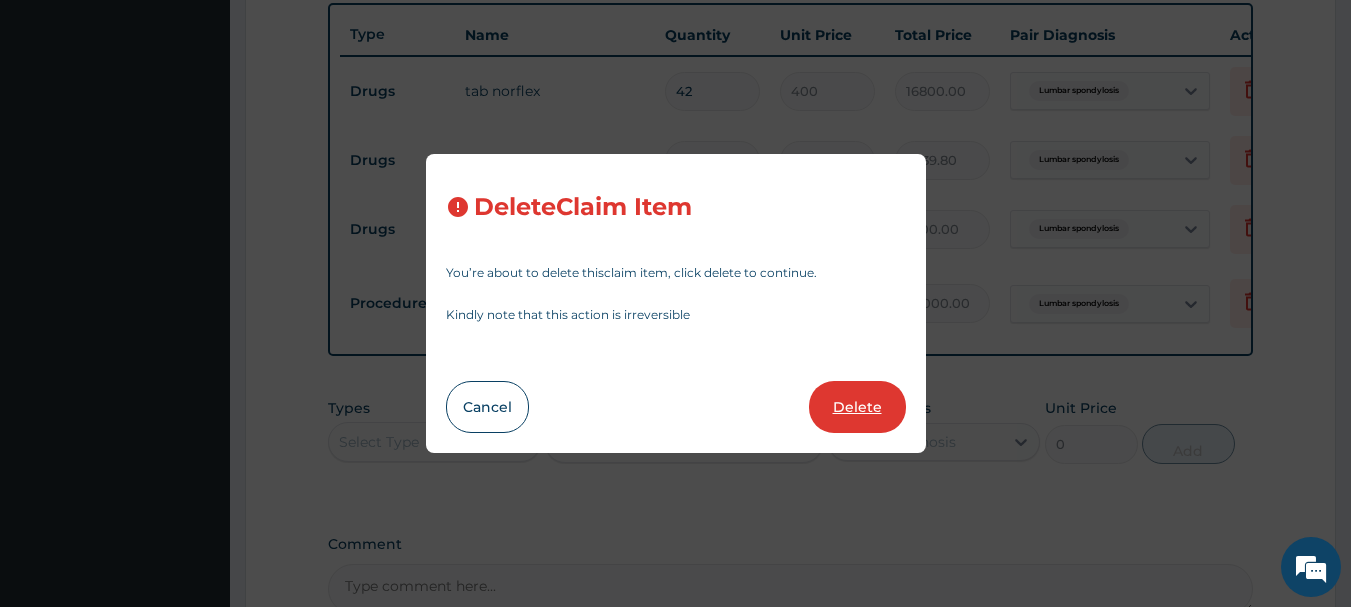 click on "Delete" at bounding box center [857, 407] 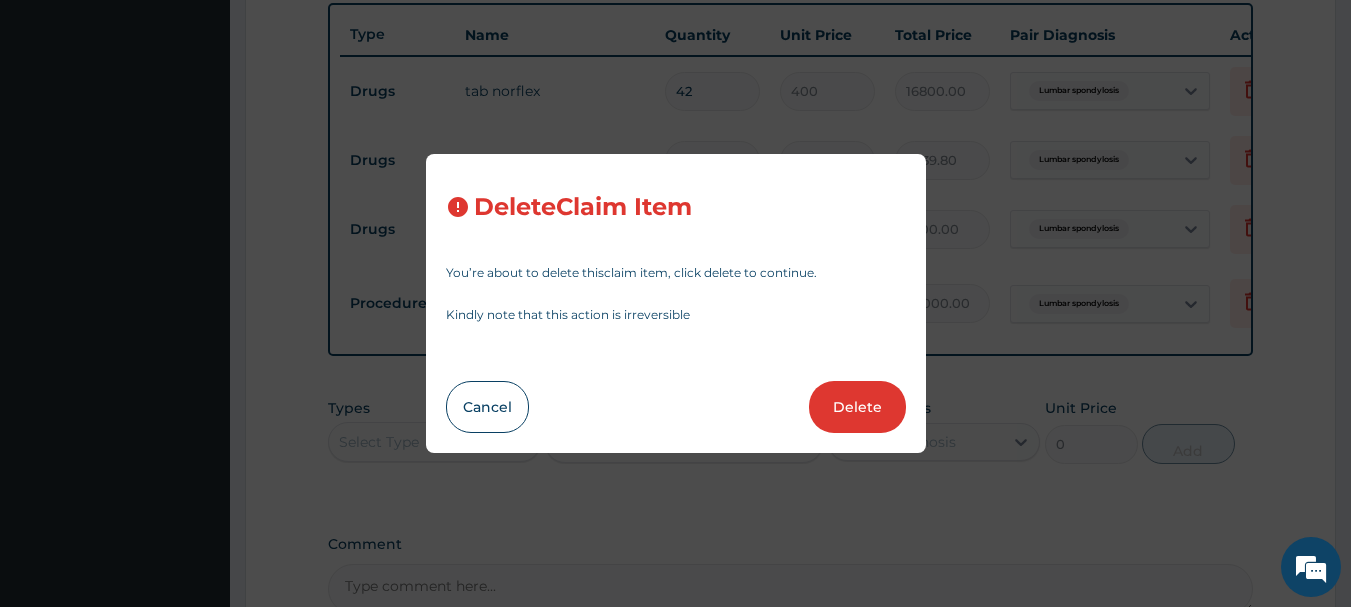 type on "20000" 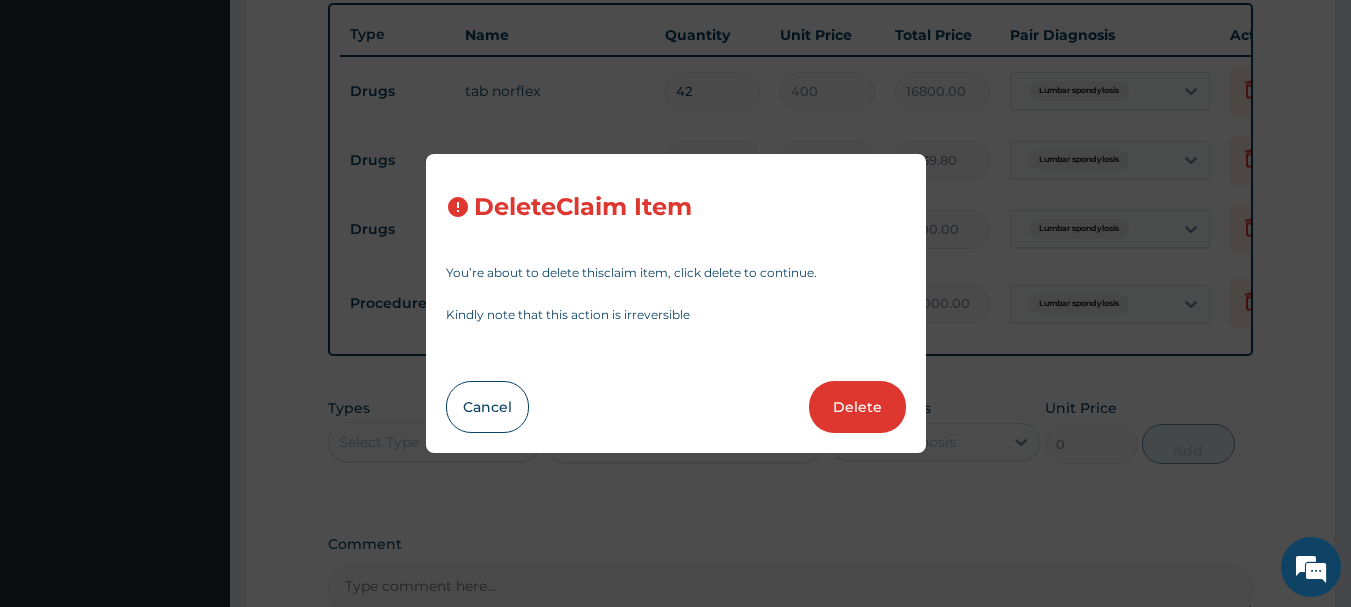 type on "20000.00" 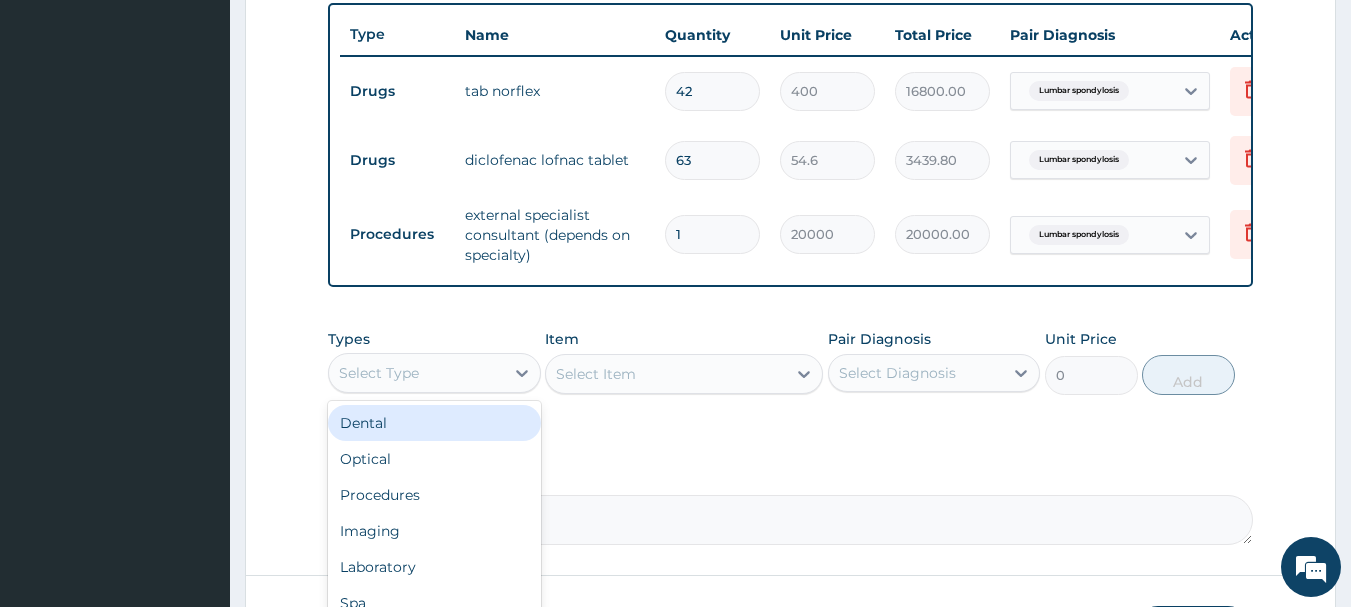 click on "Select Type" at bounding box center (379, 373) 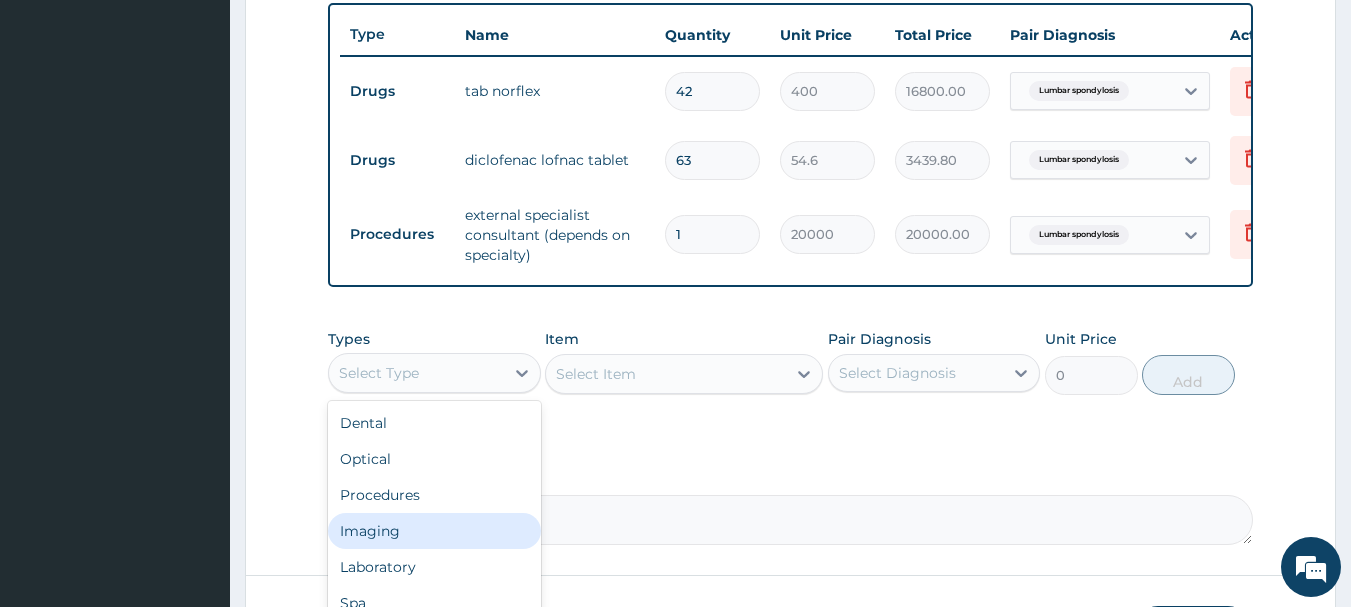 scroll, scrollTop: 68, scrollLeft: 0, axis: vertical 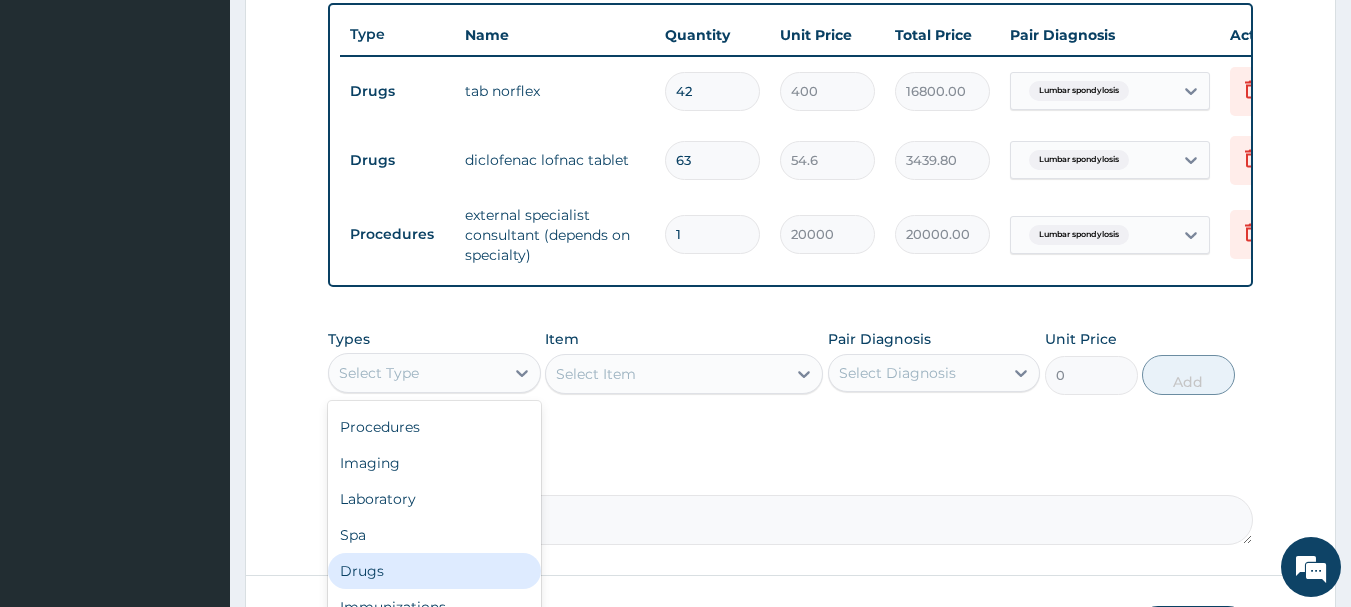 click on "Drugs" at bounding box center (434, 571) 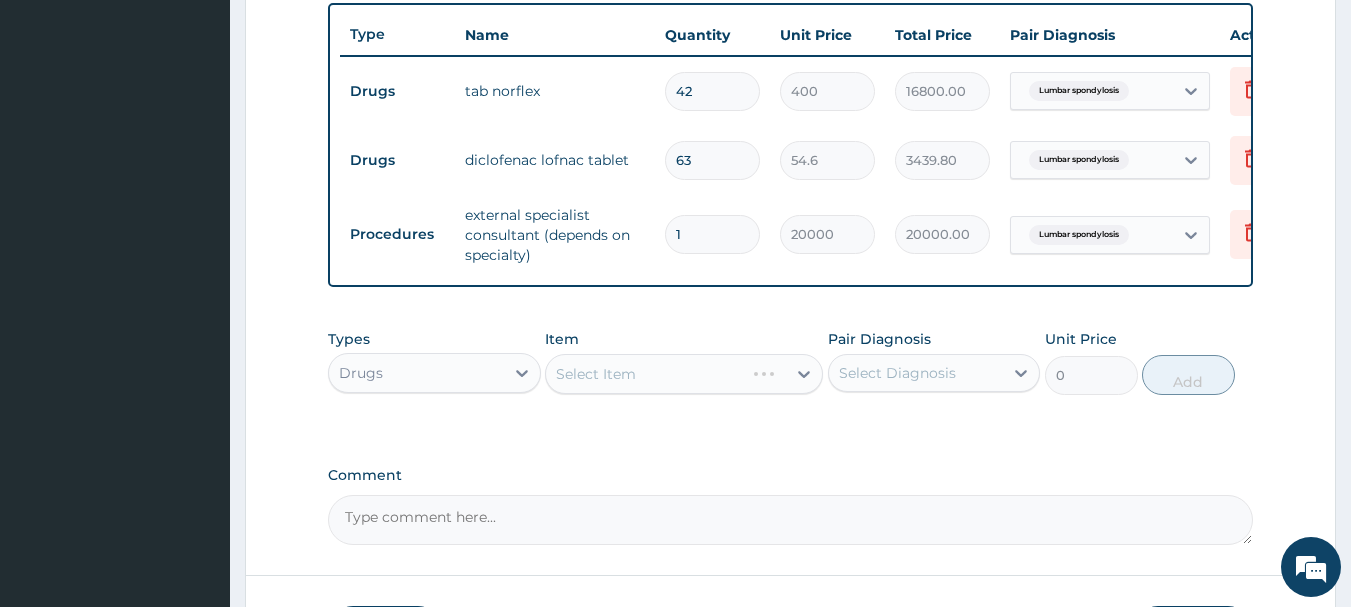 click on "Select Item" at bounding box center (684, 374) 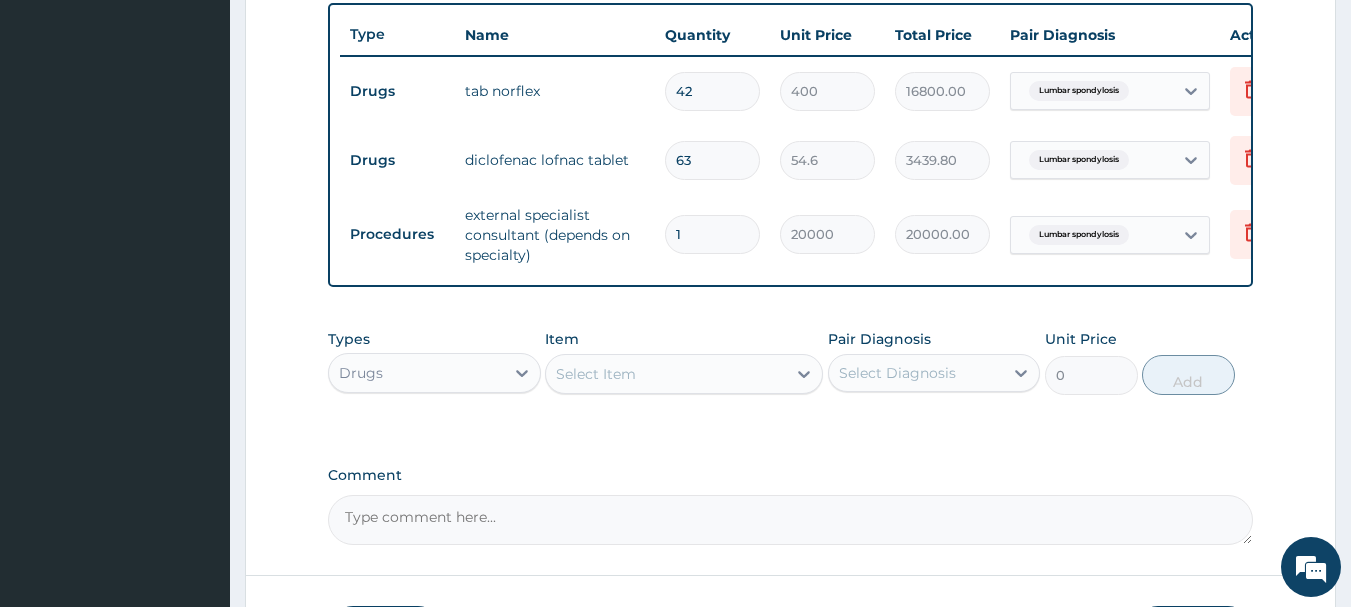 click on "Select Item" at bounding box center [596, 374] 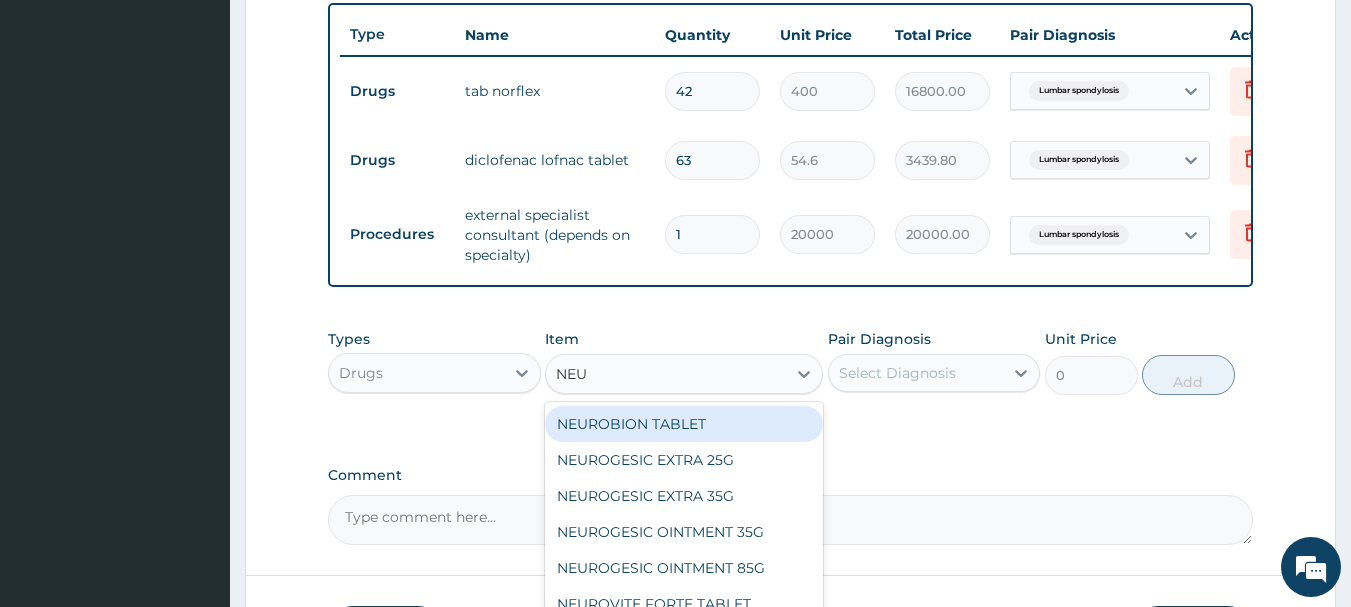 type on "NEUR" 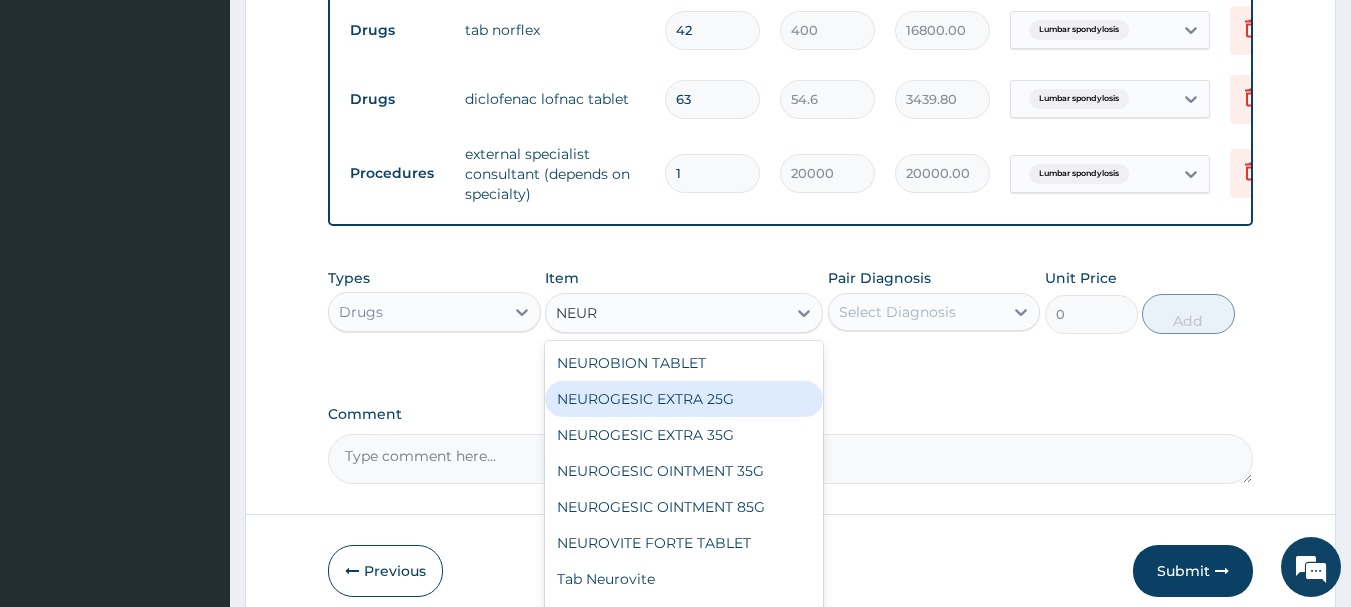 scroll, scrollTop: 904, scrollLeft: 0, axis: vertical 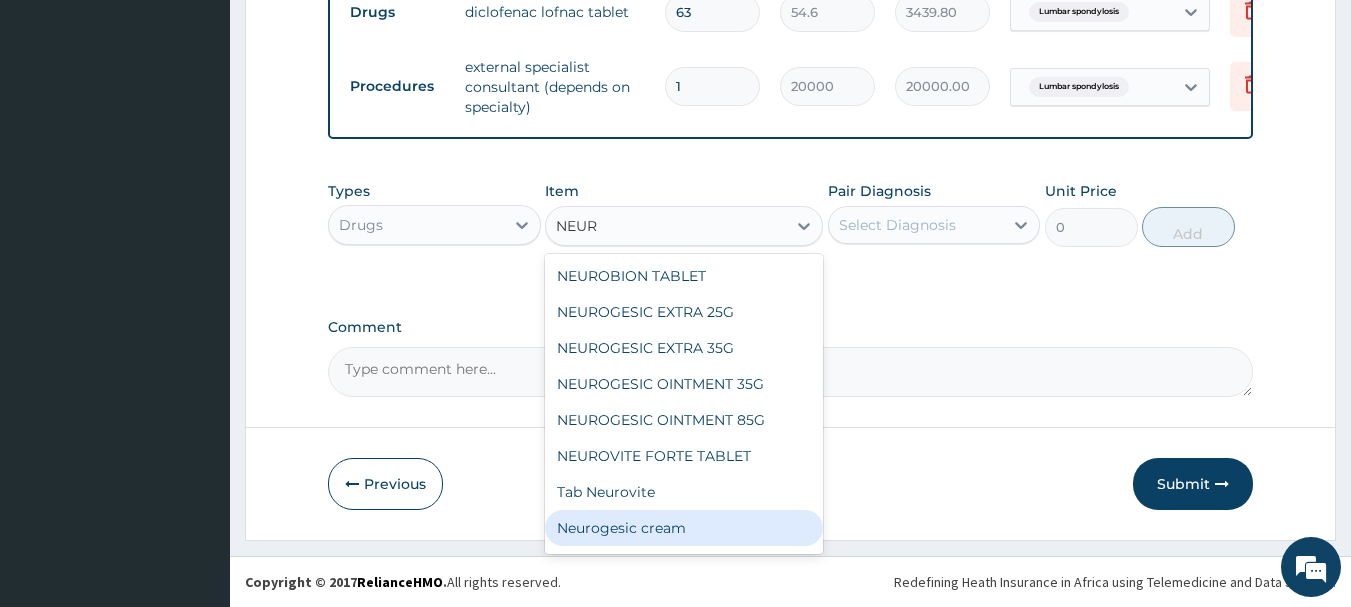 click on "Neurogesic cream" at bounding box center [684, 528] 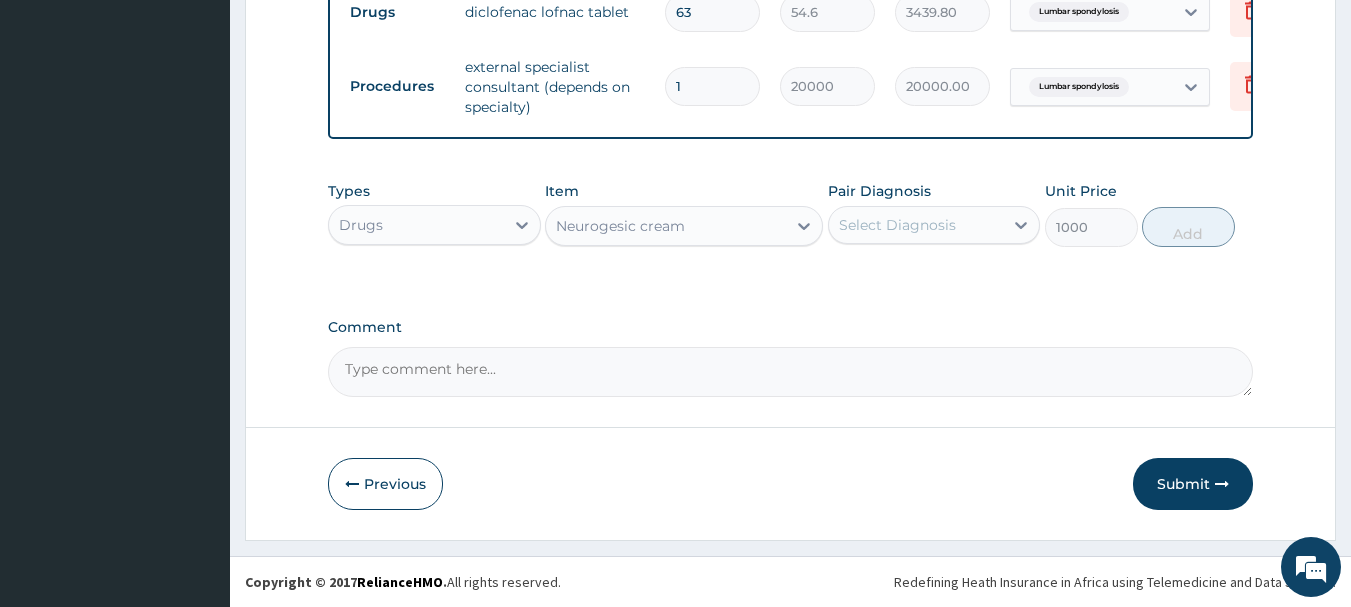 click on "Neurogesic cream" at bounding box center [666, 226] 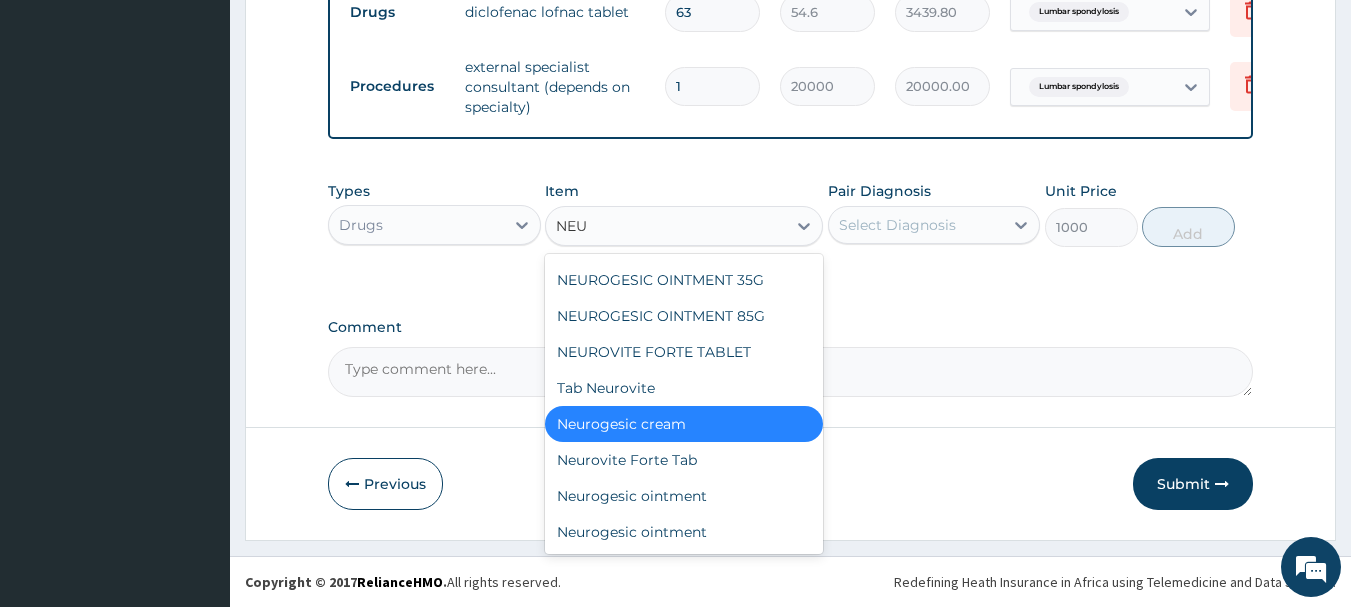 scroll, scrollTop: 104, scrollLeft: 0, axis: vertical 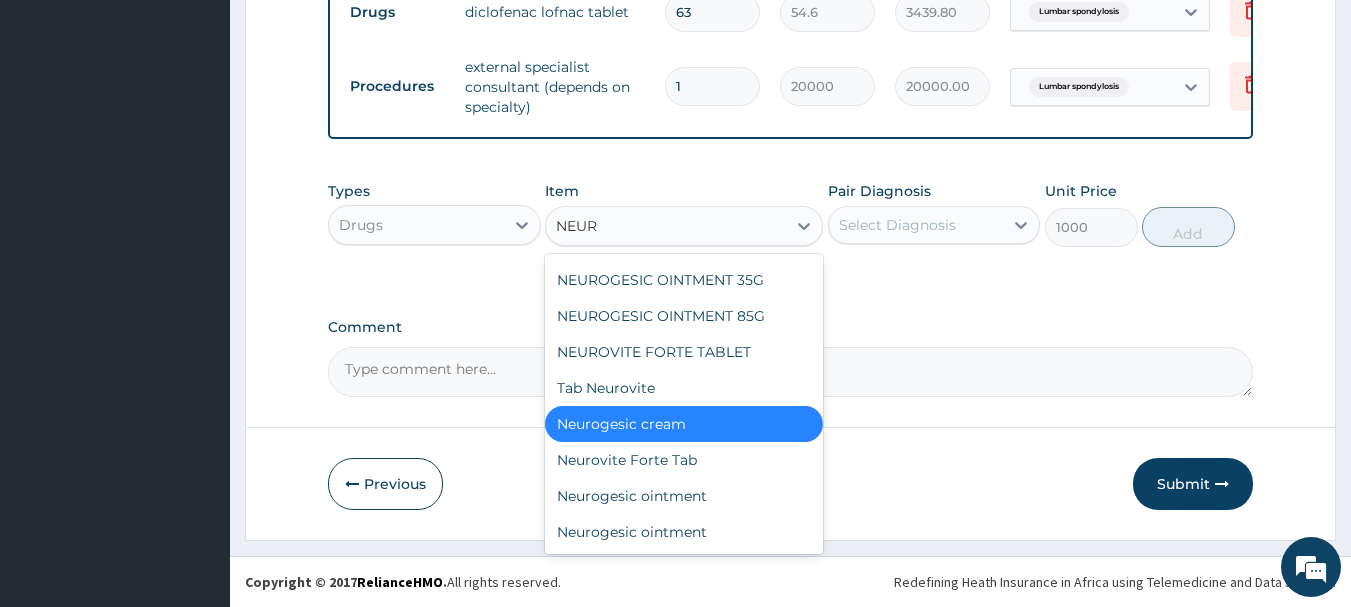 type on "NEURO" 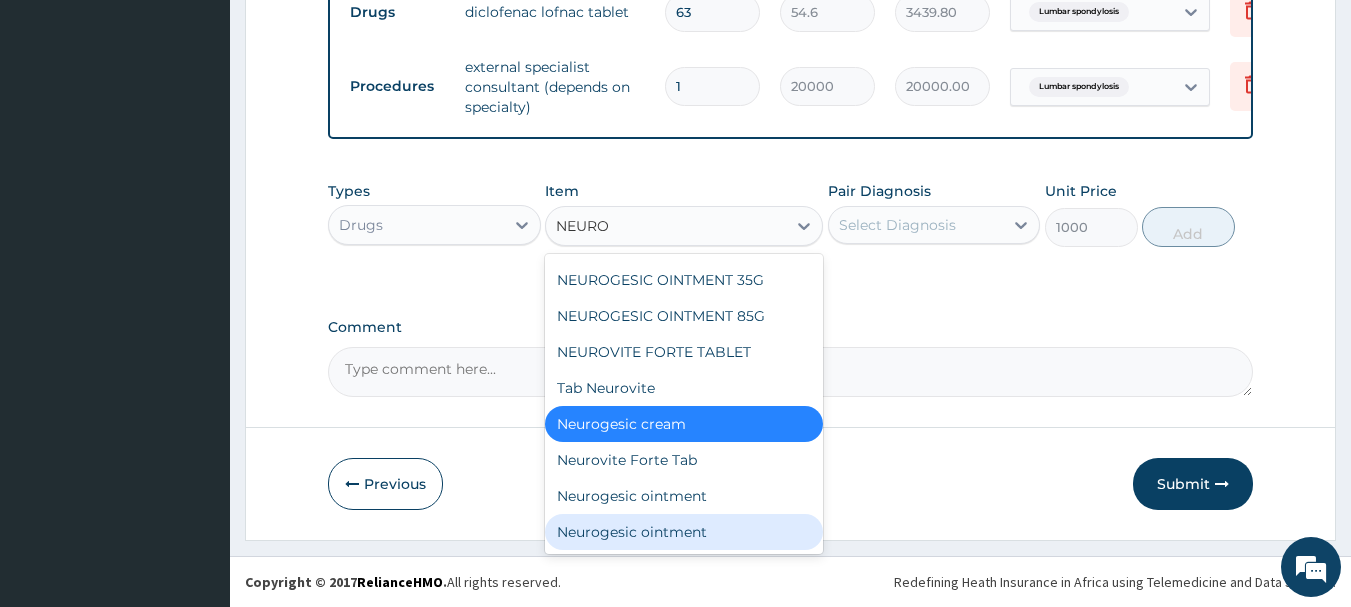 click on "Neurogesic ointment" at bounding box center [684, 532] 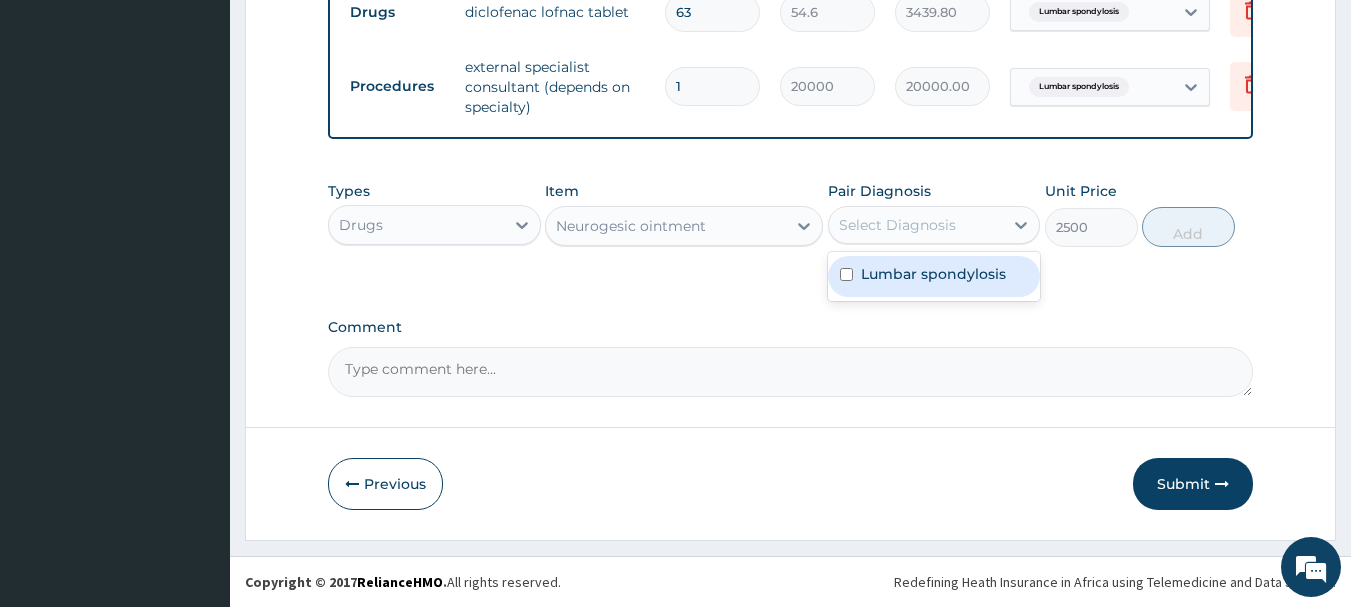 click on "Select Diagnosis" at bounding box center [897, 225] 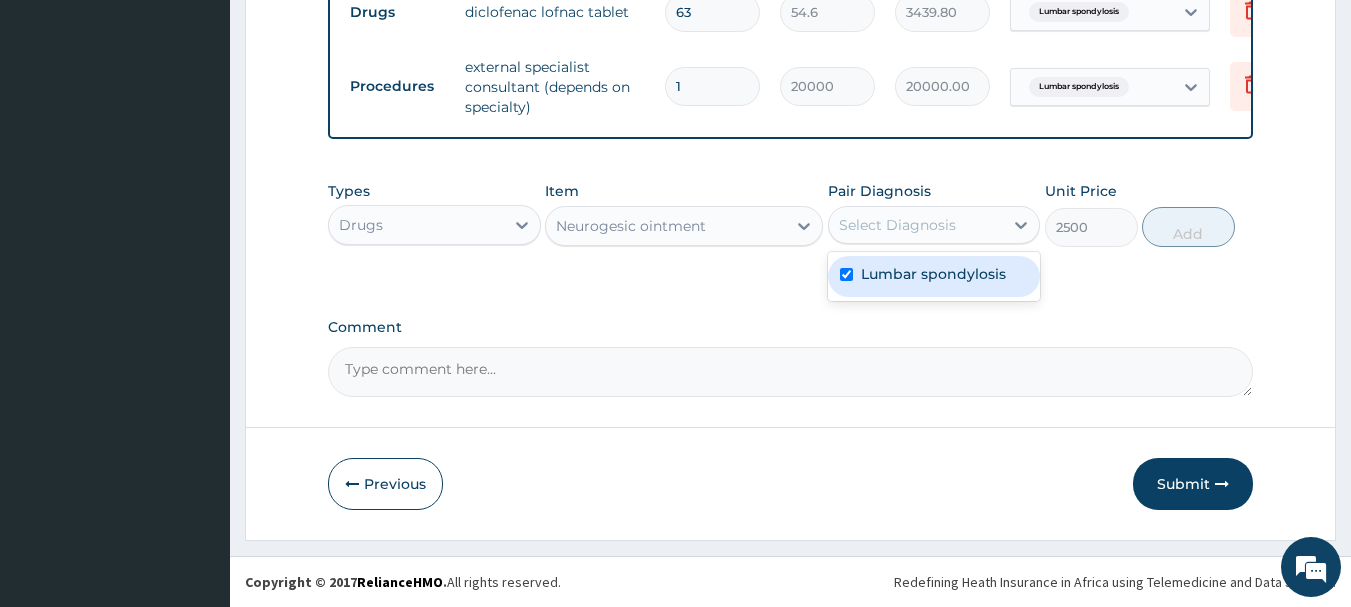 checkbox on "true" 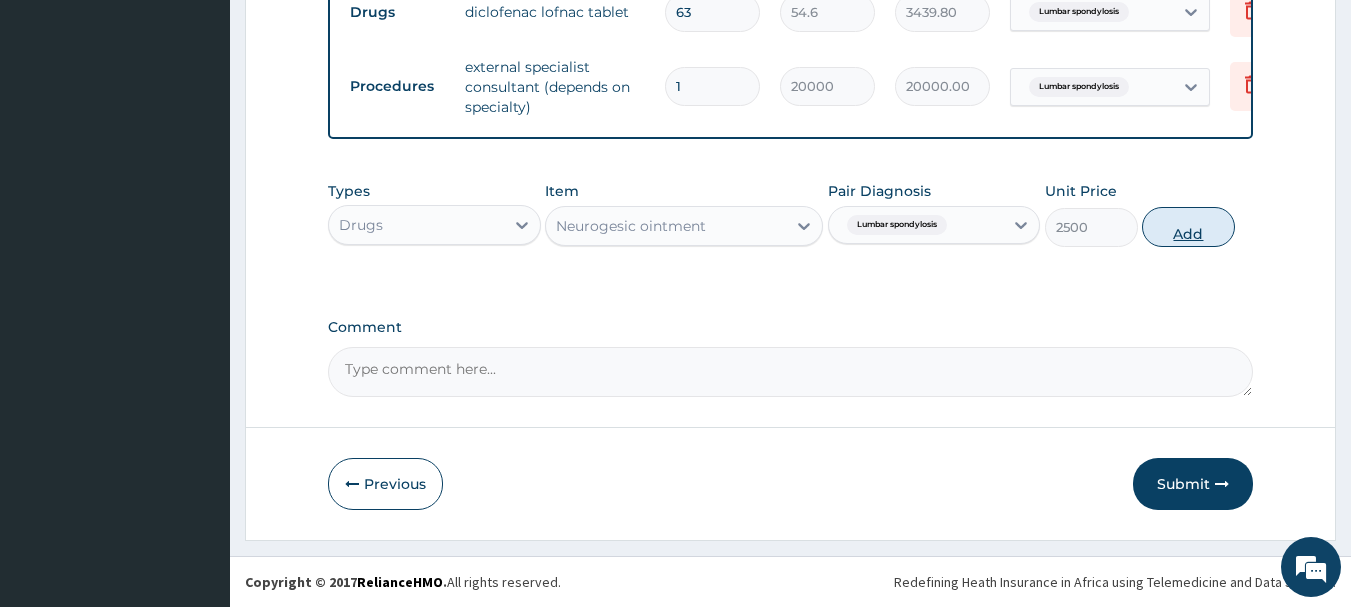 click on "Add" at bounding box center (1188, 227) 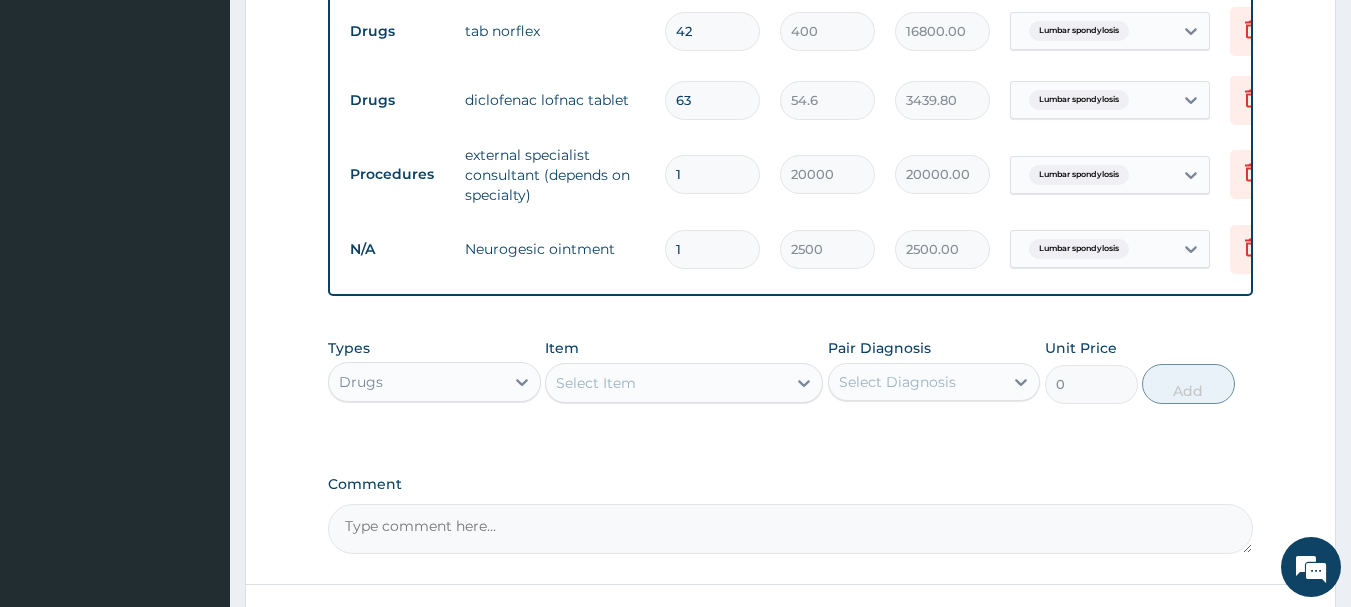 scroll, scrollTop: 804, scrollLeft: 0, axis: vertical 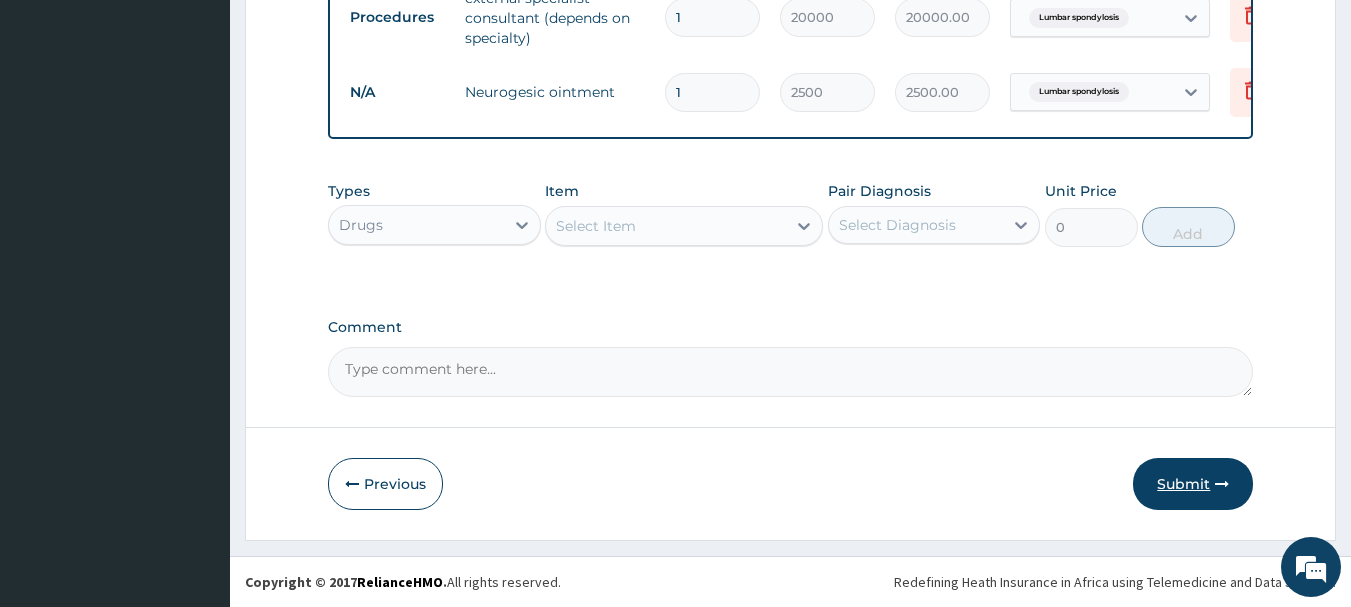 click on "Submit" at bounding box center [1193, 484] 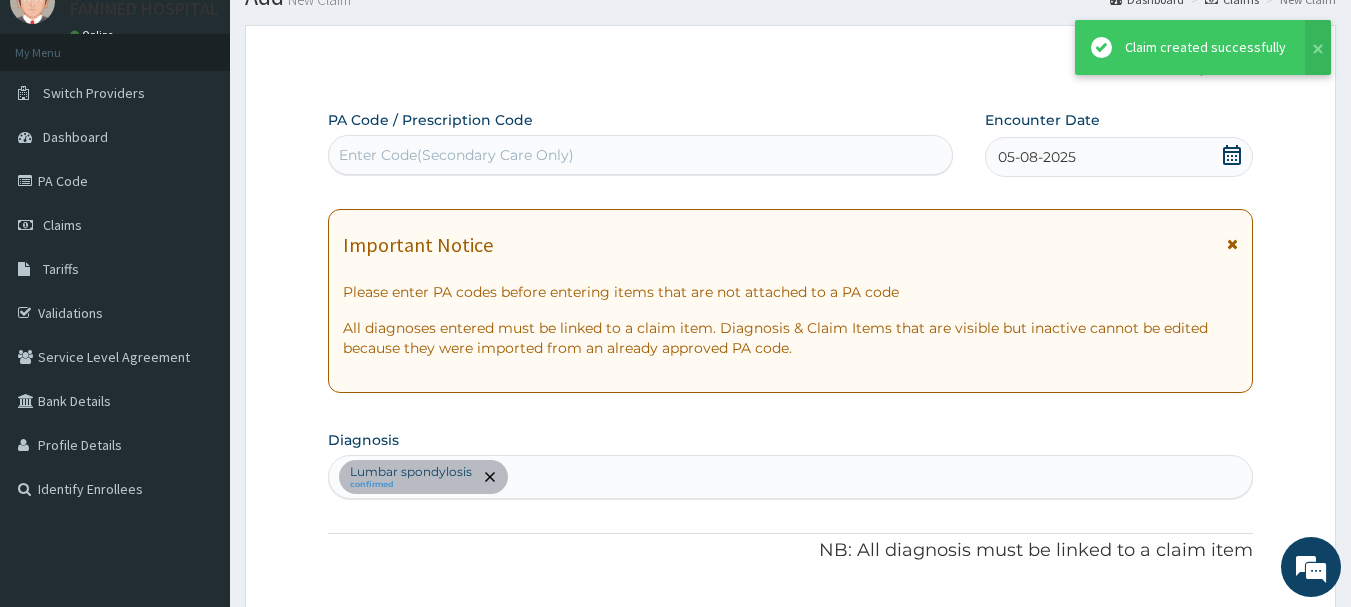 scroll, scrollTop: 973, scrollLeft: 0, axis: vertical 